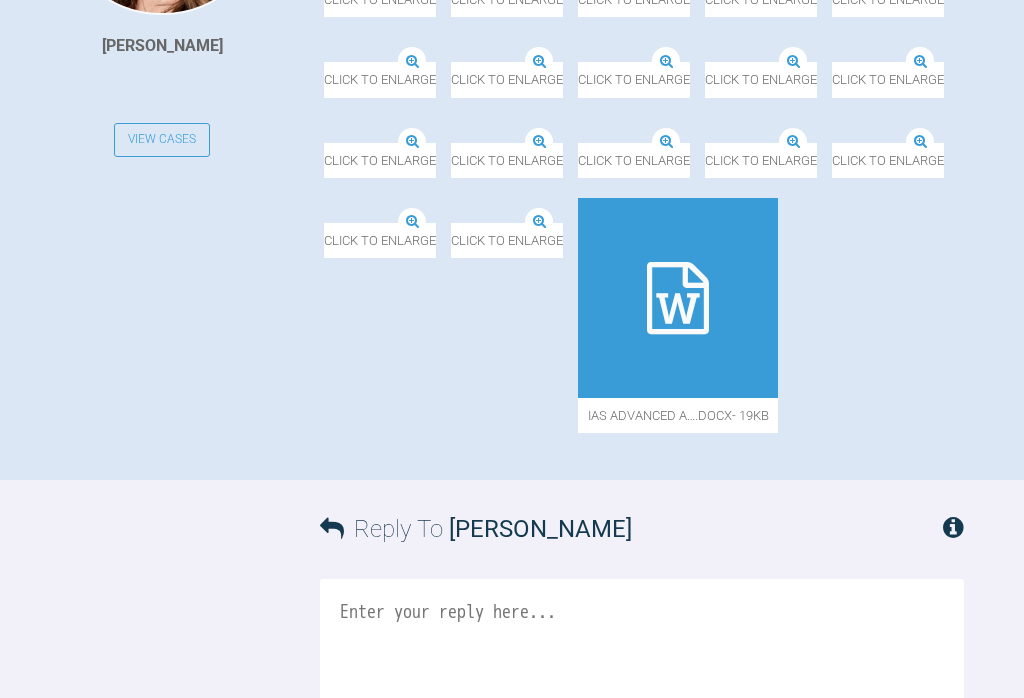scroll, scrollTop: 732, scrollLeft: 0, axis: vertical 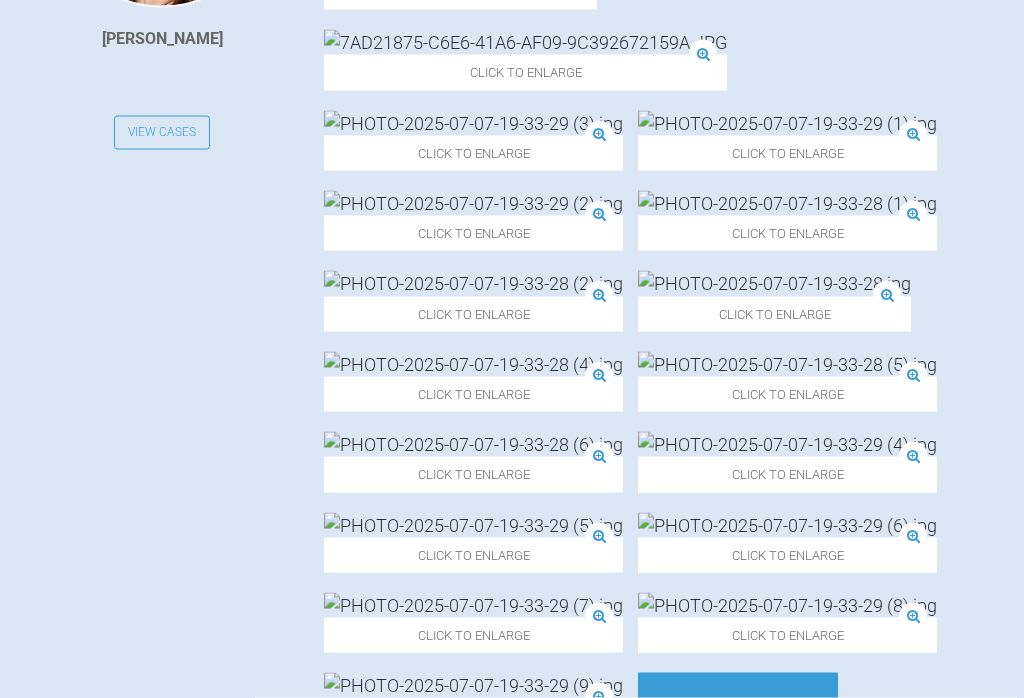 click at bounding box center [787, 203] 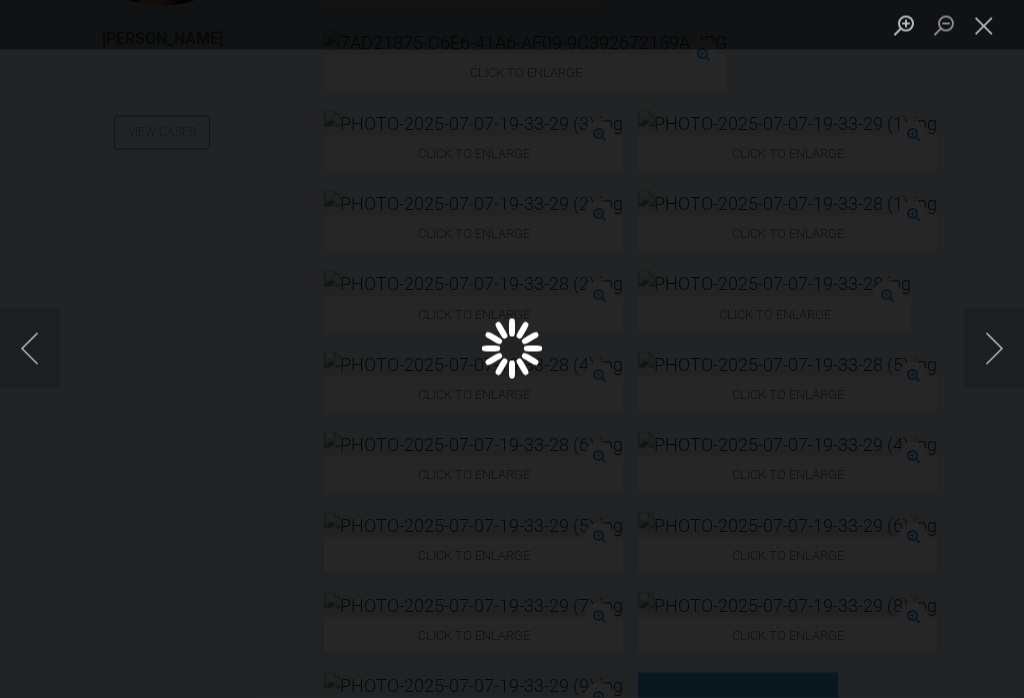 scroll, scrollTop: 733, scrollLeft: 0, axis: vertical 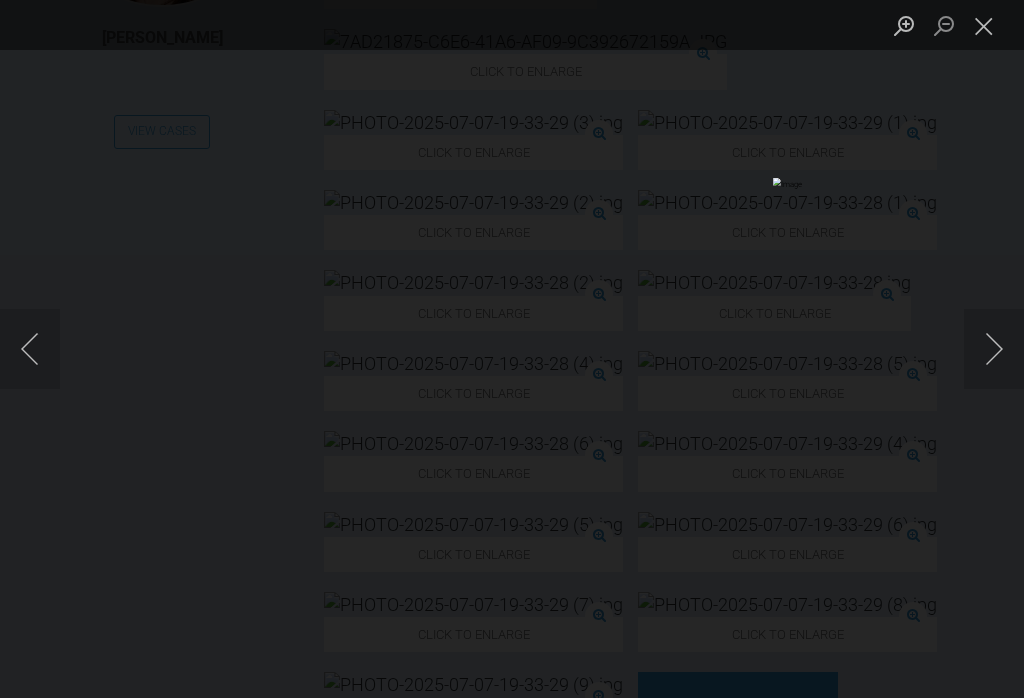 click at bounding box center (994, 349) 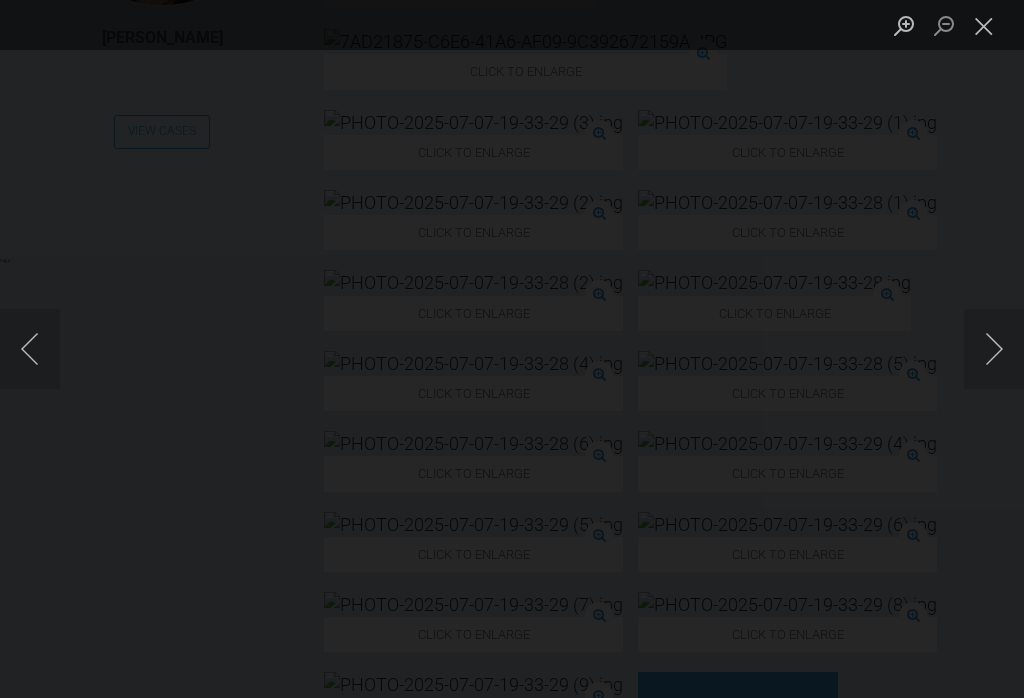 click at bounding box center (994, 349) 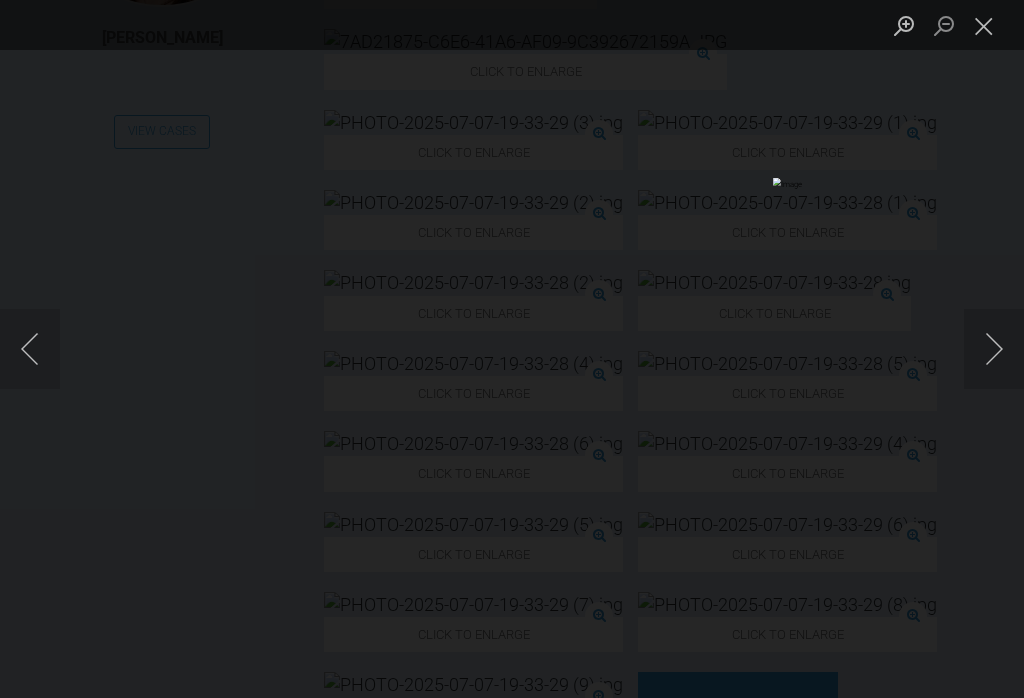 click at bounding box center [994, 349] 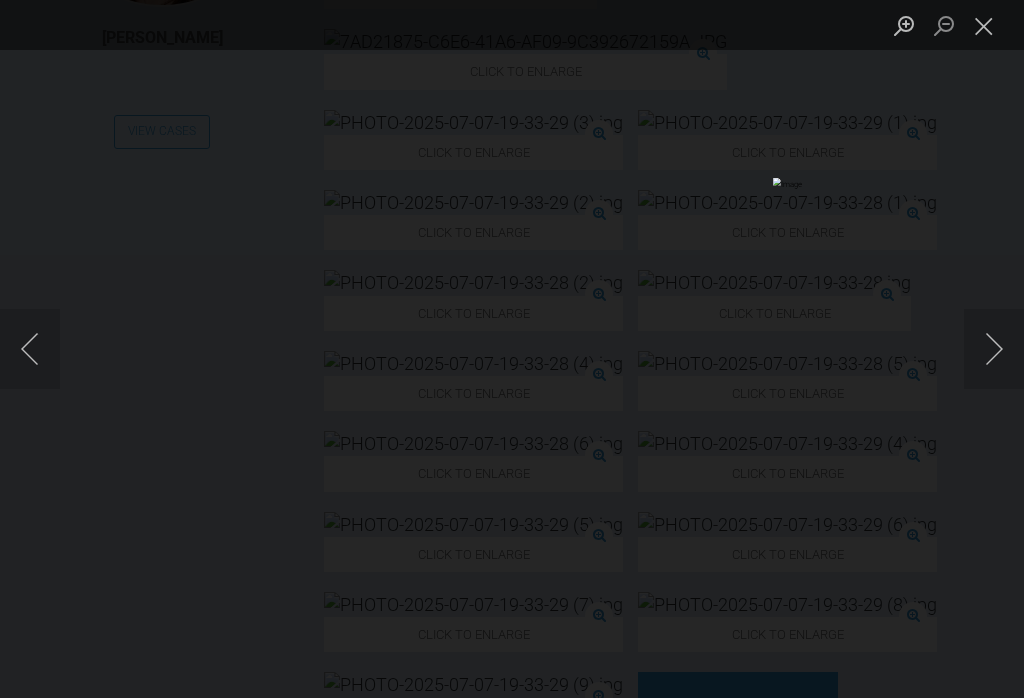 click at bounding box center [994, 349] 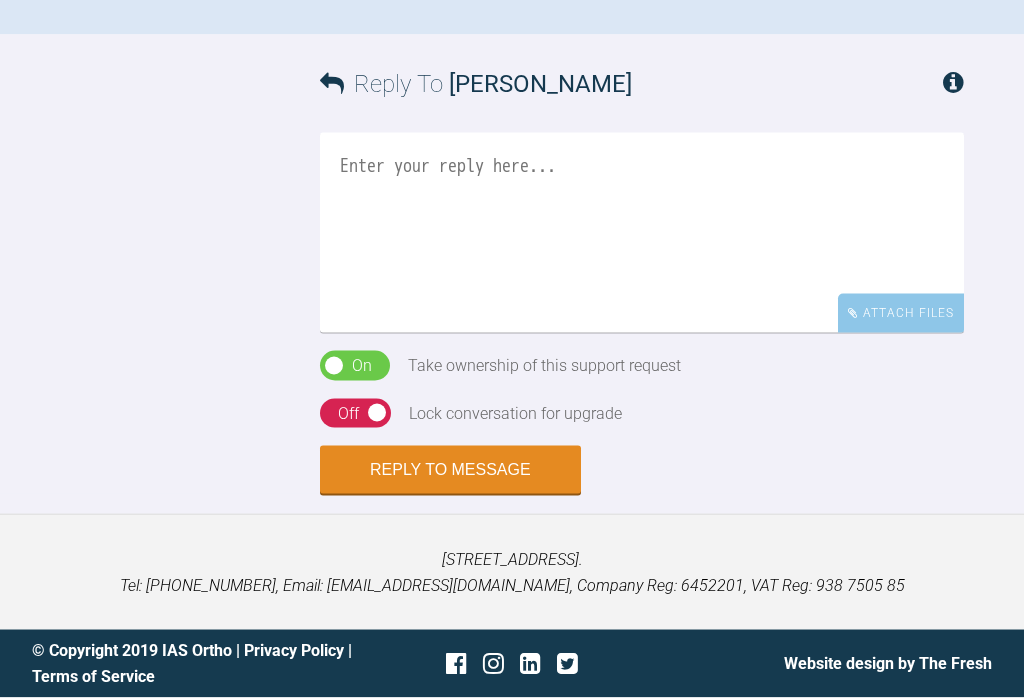 scroll, scrollTop: 2027, scrollLeft: 0, axis: vertical 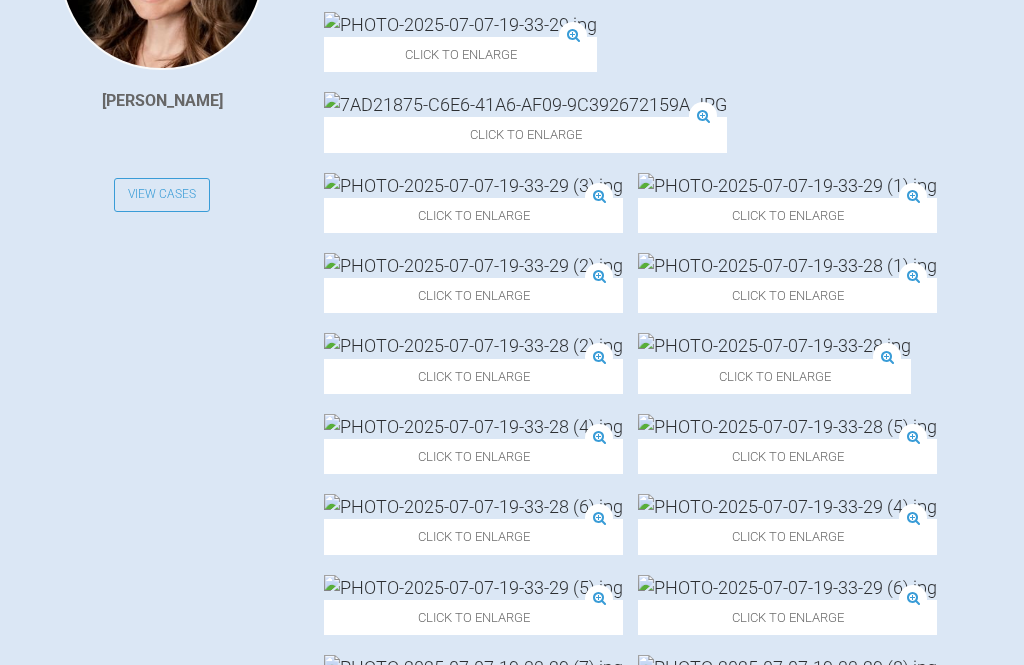 click at bounding box center [473, 185] 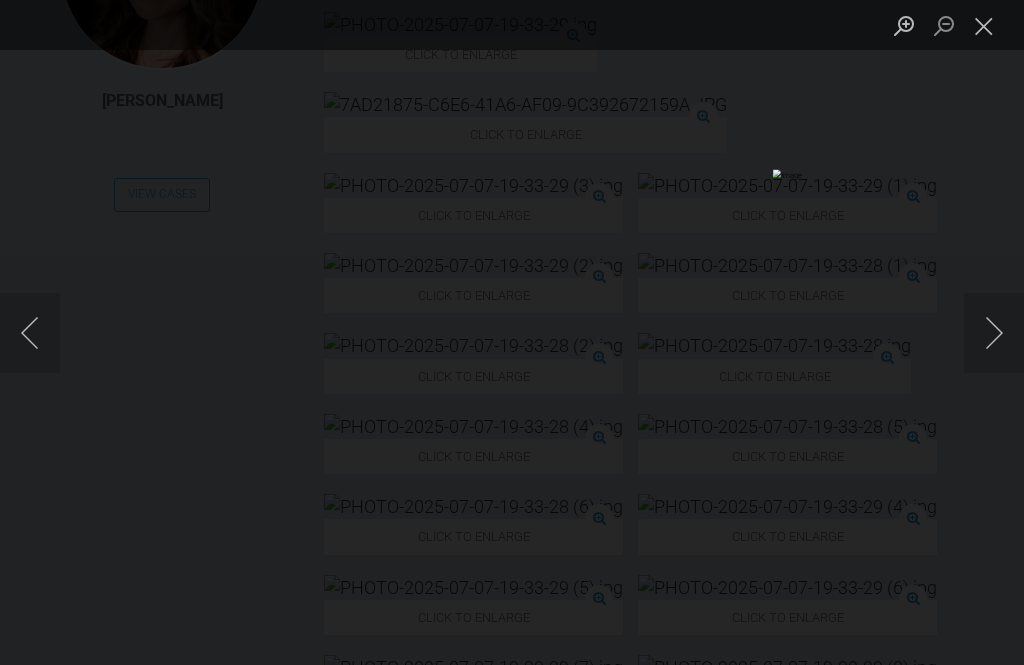 click at bounding box center (994, 333) 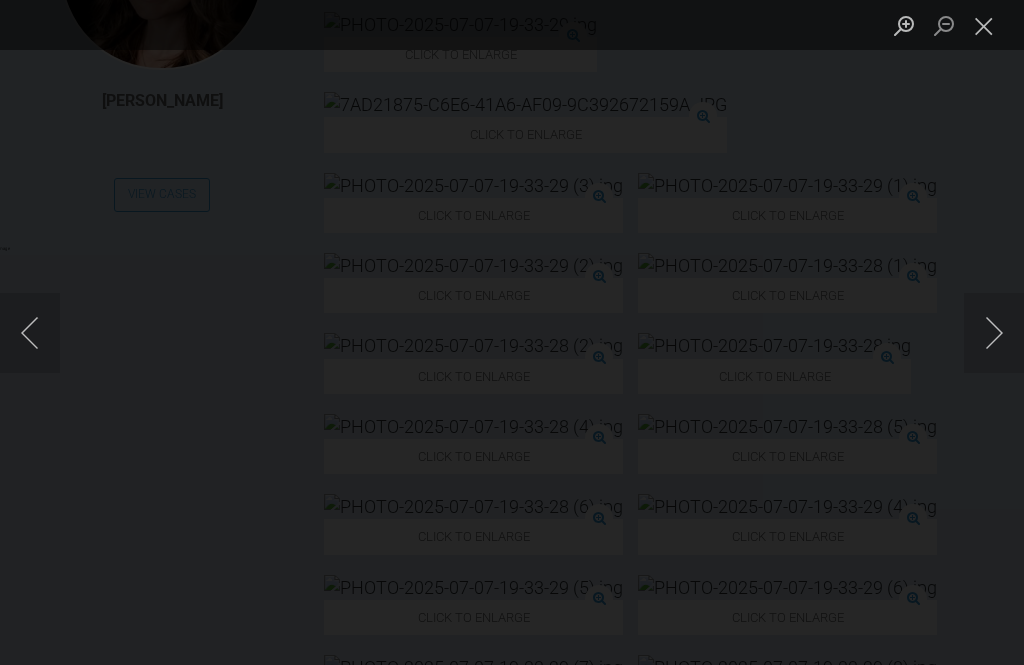 click at bounding box center (994, 333) 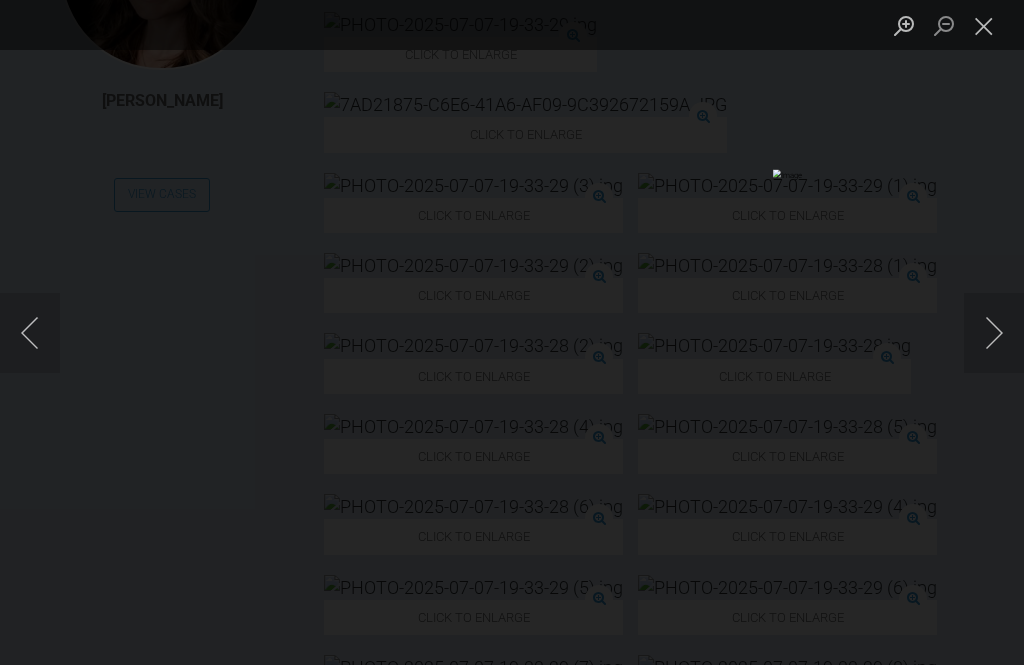 click at bounding box center (994, 333) 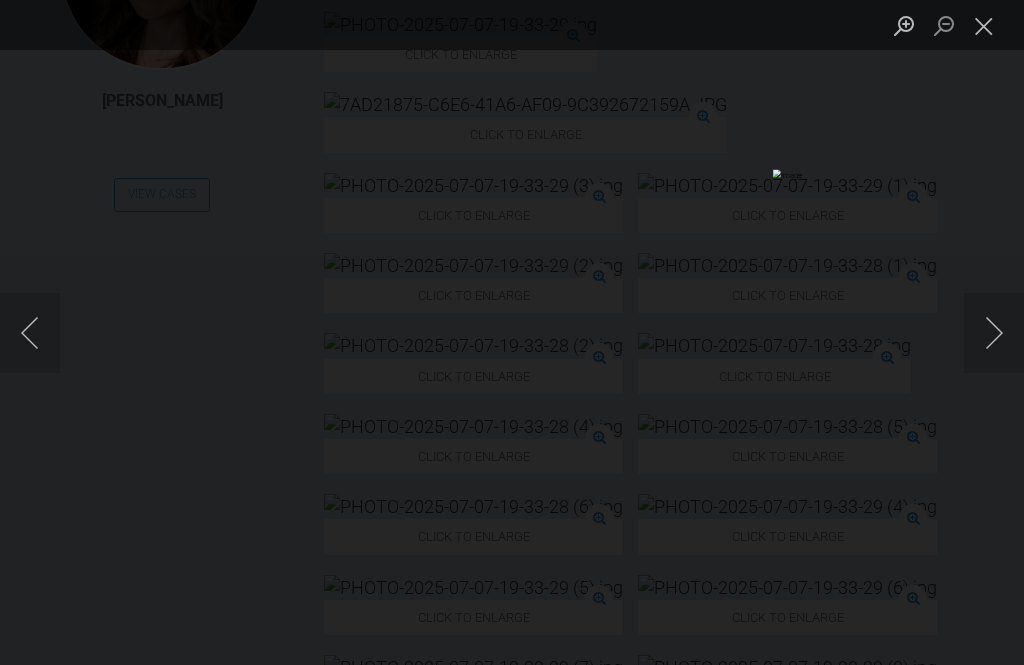 click at bounding box center [994, 333] 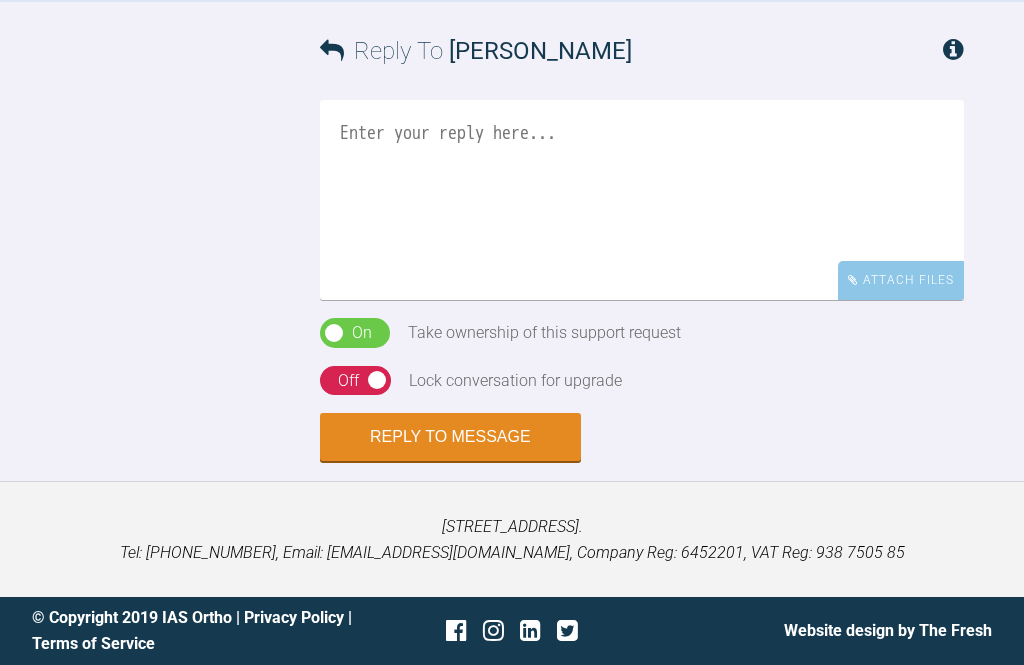 scroll, scrollTop: 2396, scrollLeft: 0, axis: vertical 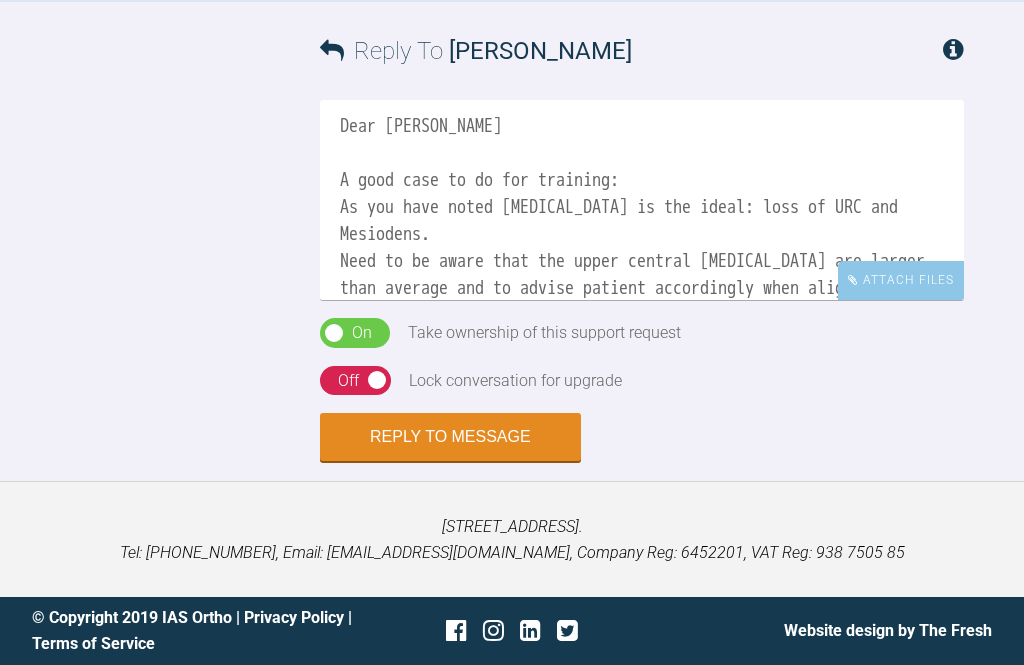 click on "Dear [PERSON_NAME]
A good case to do for training:
As you have noted [MEDICAL_DATA] is the ideal: loss of URC and Mesiodens.
Need to be aware that the upper central [MEDICAL_DATA] are larger than average and to advise patient accordingly when aligned. Also upper centre-line correction will need to be monitored." at bounding box center (642, 200) 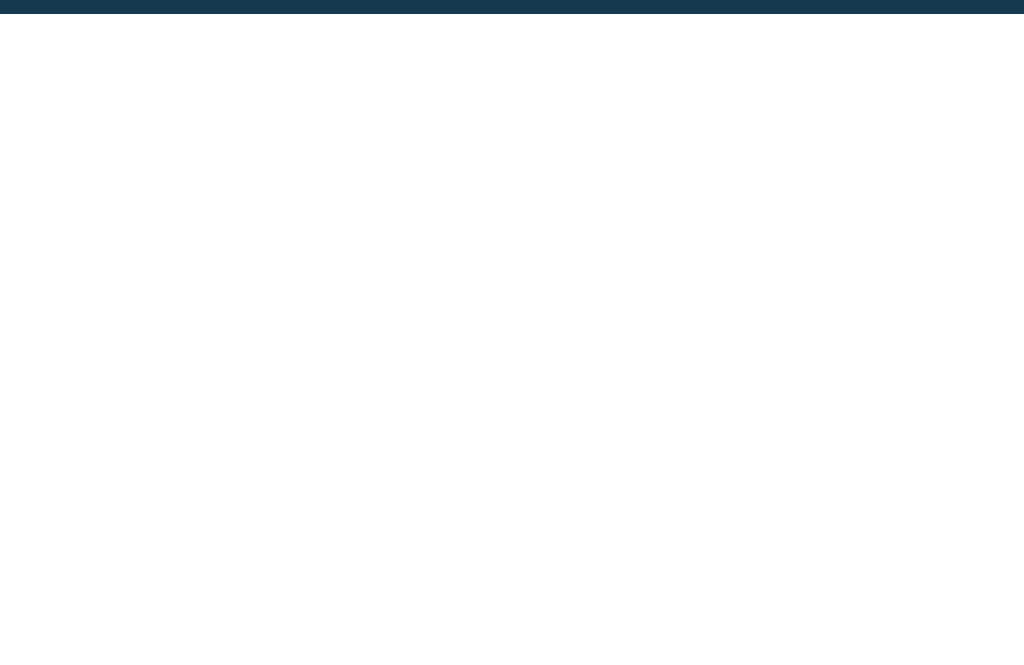 scroll, scrollTop: 1735, scrollLeft: 0, axis: vertical 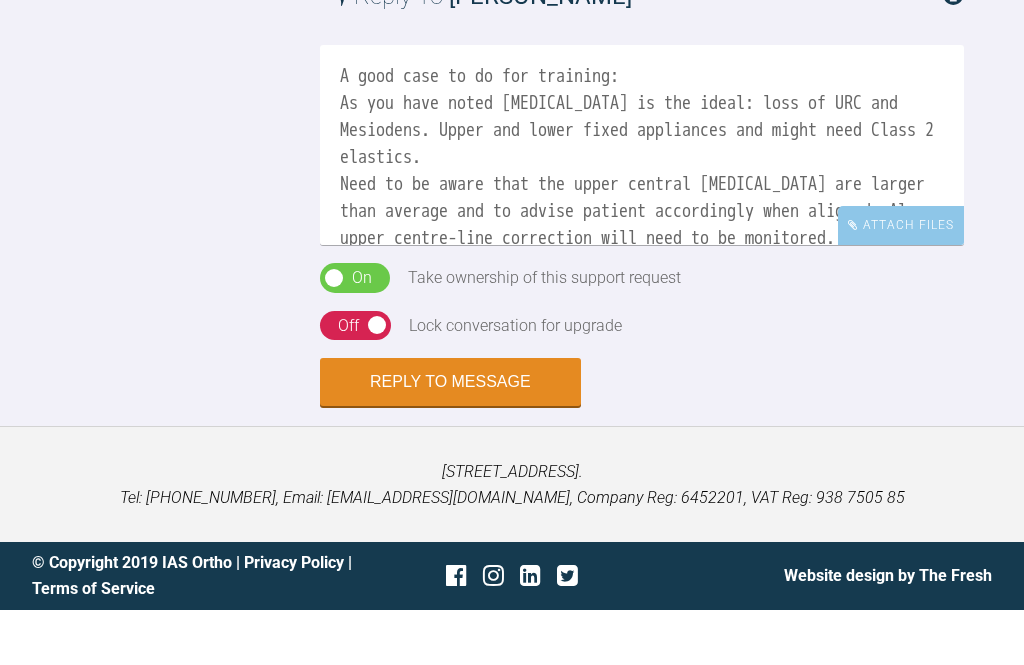 click on "Dear [PERSON_NAME]
A good case to do for training:
As you have noted [MEDICAL_DATA] is the ideal: loss of URC and Mesiodens. Upper and lower fixed appliances and might need Class 2 elastics.
Need to be aware that the upper central [MEDICAL_DATA] are larger than average and to advise patient accordingly when aligned. Also upper centre-line correction will need to be monitored." at bounding box center [642, 200] 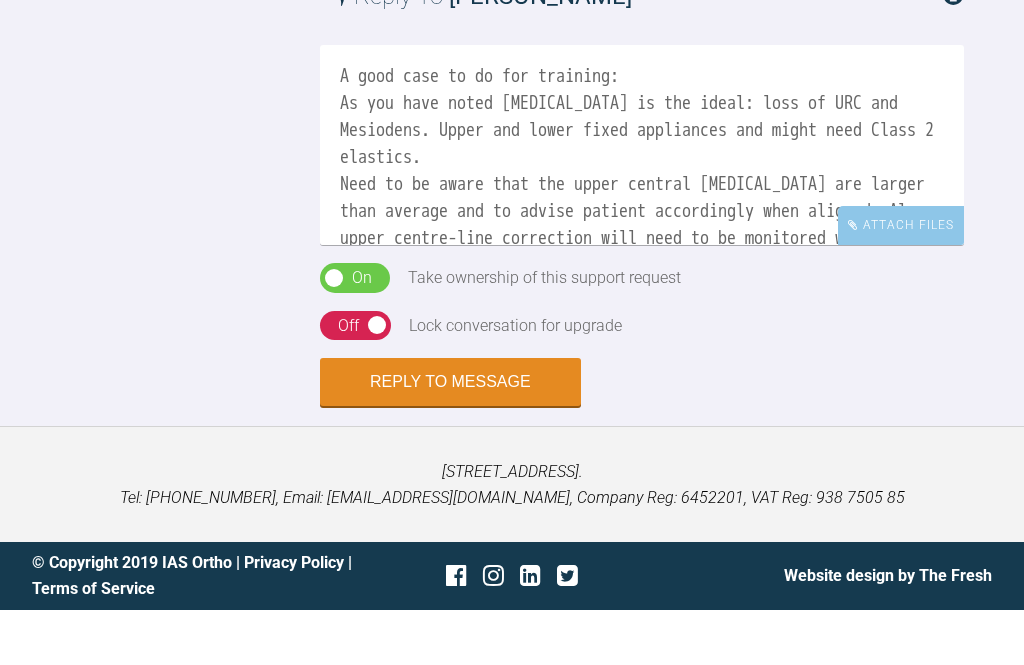 click on "Dear [PERSON_NAME]
A good case to do for training:
As you have noted [MEDICAL_DATA] is the ideal: loss of URC and Mesiodens. Upper and lower fixed appliances and might need Class 2 elastics.
Need to be aware that the upper central [MEDICAL_DATA] are larger than average and to advise patient accordingly when aligned. Also upper centre-line correction will need to be monitored whe applying closing mechanics." at bounding box center (642, 200) 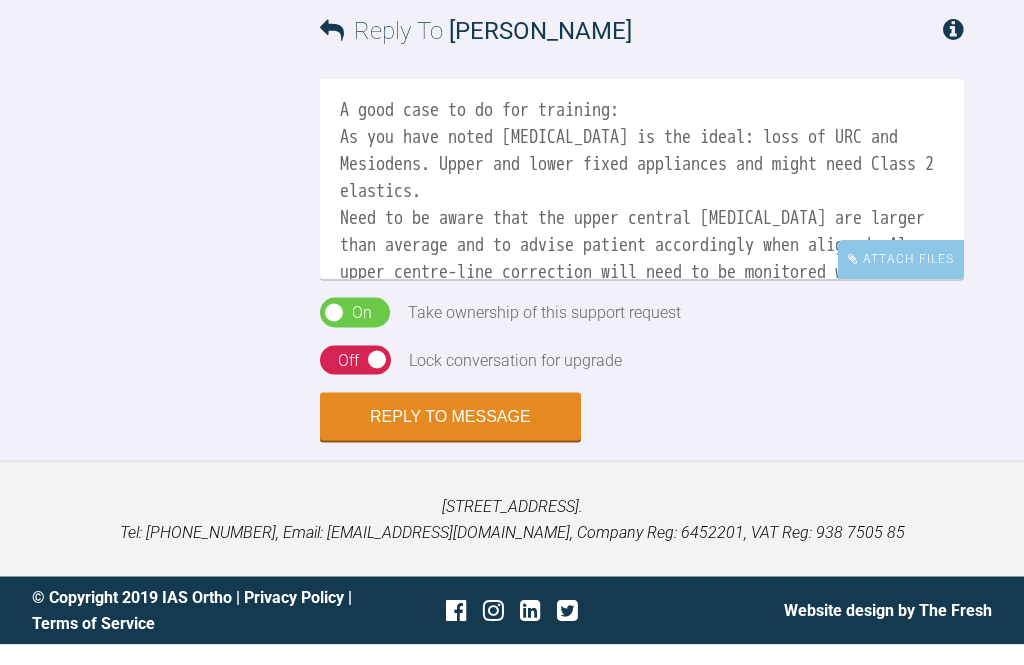 scroll, scrollTop: 2381, scrollLeft: 0, axis: vertical 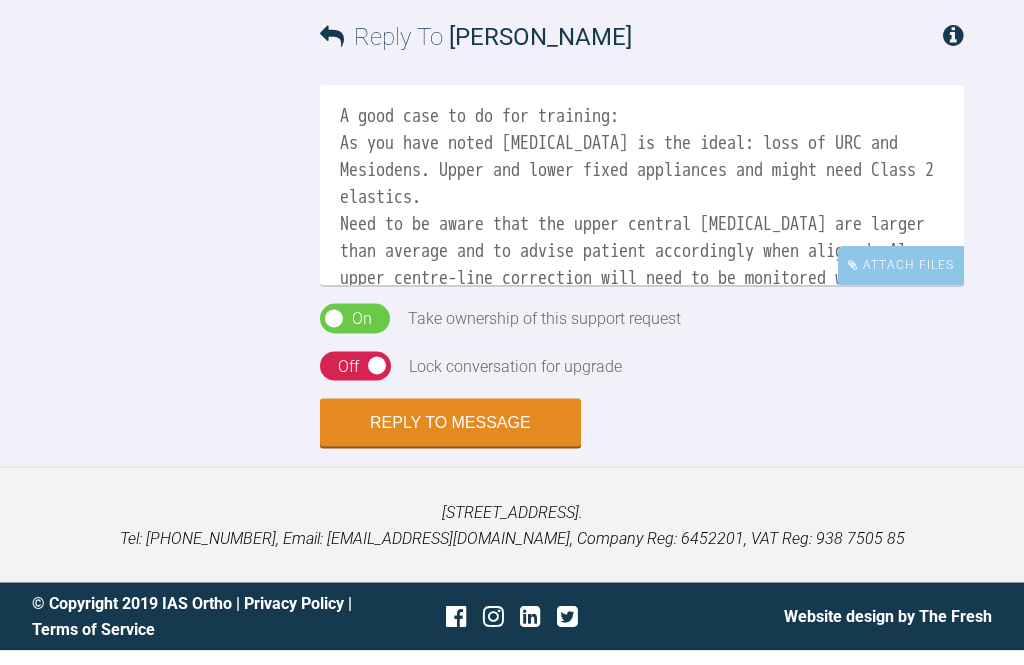 click on "Dear [PERSON_NAME]
A good case to do for training:
As you have noted [MEDICAL_DATA] is the ideal: loss of URC and Mesiodens. Upper and lower fixed appliances and might need Class 2 elastics.
Need to be aware that the upper central [MEDICAL_DATA] are larger than average and to advise patient accordingly when aligned. Also upper centre-line correction will need to be monitored when applying closing mechanics." at bounding box center (642, 200) 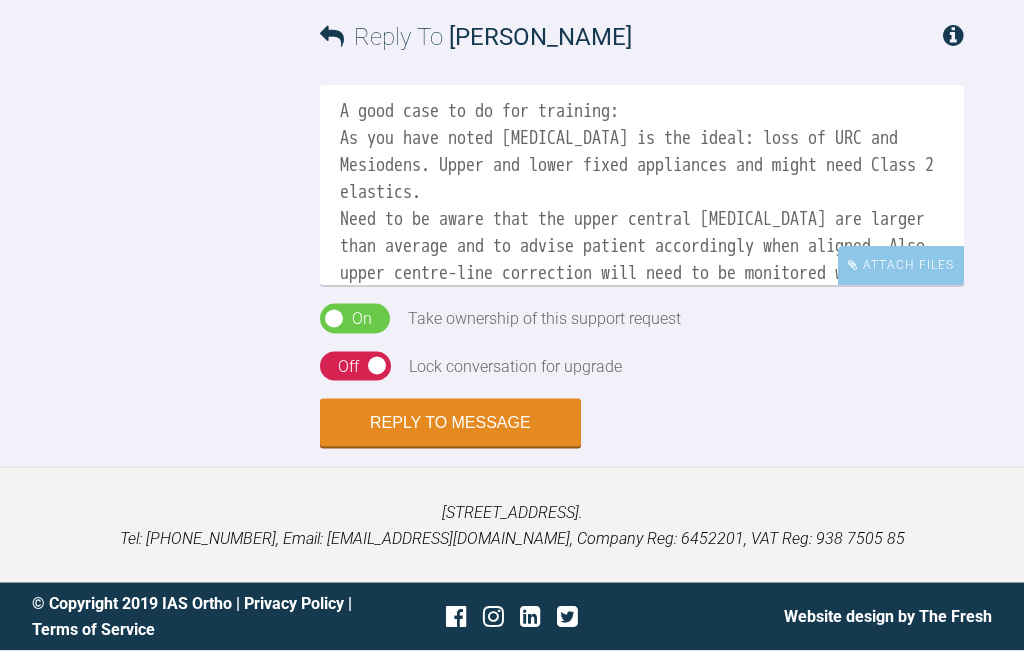 click on "Dear [PERSON_NAME]
A good case to do for training:
As you have noted [MEDICAL_DATA] is the ideal: loss of URC and Mesiodens. Upper and lower fixed appliances and might need Class 2 elastics.
Need to be aware that the upper central [MEDICAL_DATA] are larger than average and to advise patient accordingly when aligned. Also upper centre-line correction will need to be monitored when applying closing mechanics." at bounding box center [642, 200] 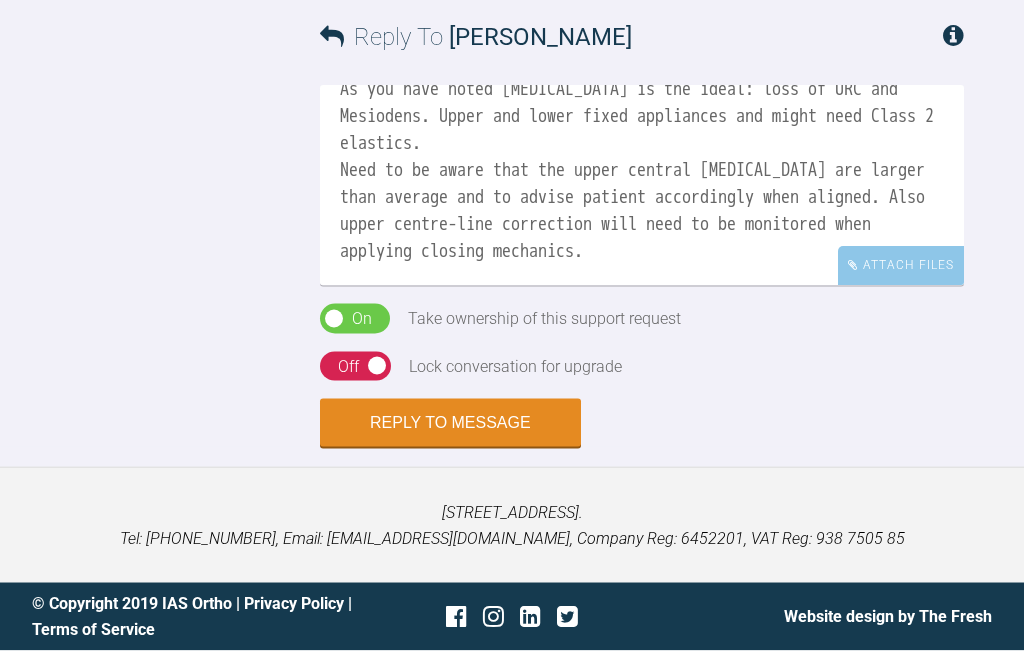 scroll, scrollTop: 83, scrollLeft: 0, axis: vertical 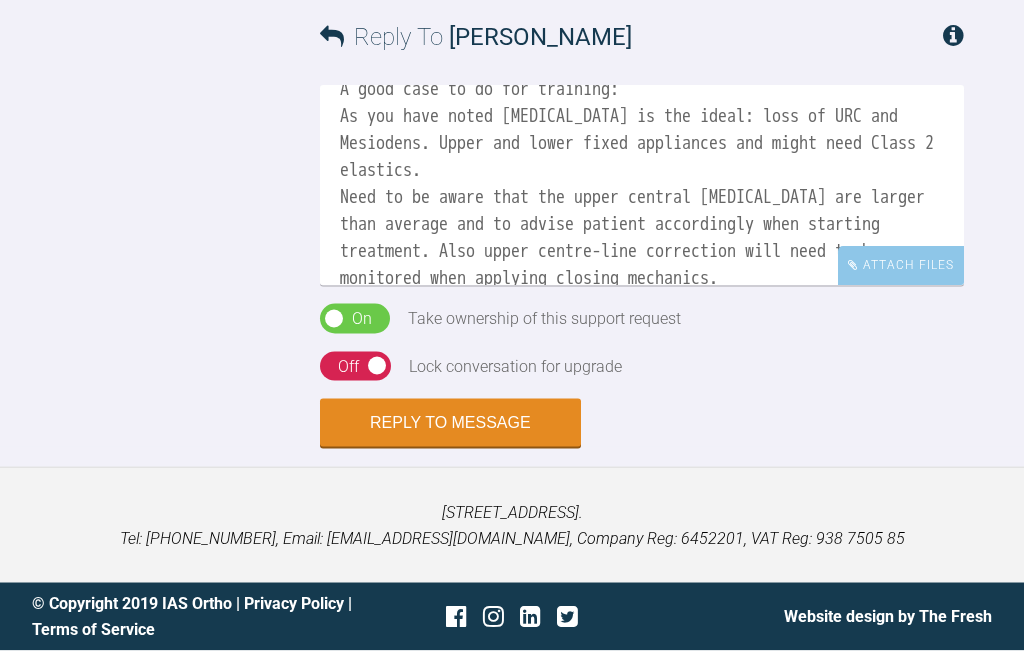 click on "Dear [PERSON_NAME]
A good case to do for training:
As you have noted [MEDICAL_DATA] is the ideal: loss of URC and Mesiodens. Upper and lower fixed appliances and might need Class 2 elastics.
Need to be aware that the upper central [MEDICAL_DATA] are larger than average and to advise patient accordingly when starting treatment. Also upper centre-line correction will need to be monitored when applying closing mechanics." at bounding box center [642, 200] 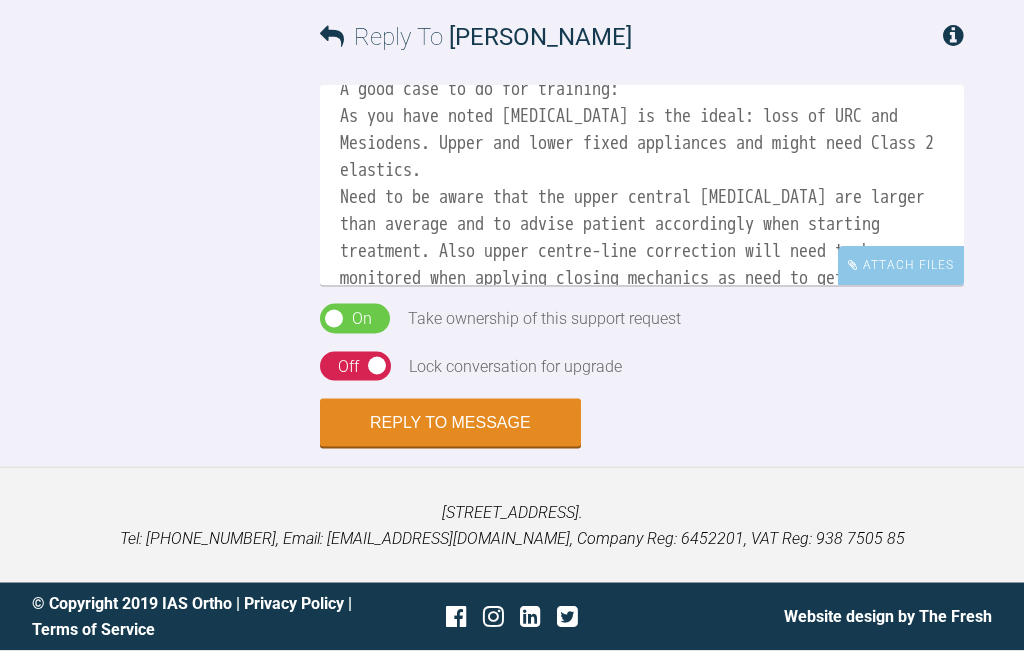 click on "Dear [PERSON_NAME]
A good case to do for training:
As you have noted [MEDICAL_DATA] is the ideal: loss of URC and Mesiodens. Upper and lower fixed appliances and might need Class 2 elastics.
Need to be aware that the upper central [MEDICAL_DATA] are larger than average and to advise patient accordingly when starting treatment. Also upper centre-line correction will need to be monitored when applying closing mechanics as need to get this well aligned." at bounding box center [642, 200] 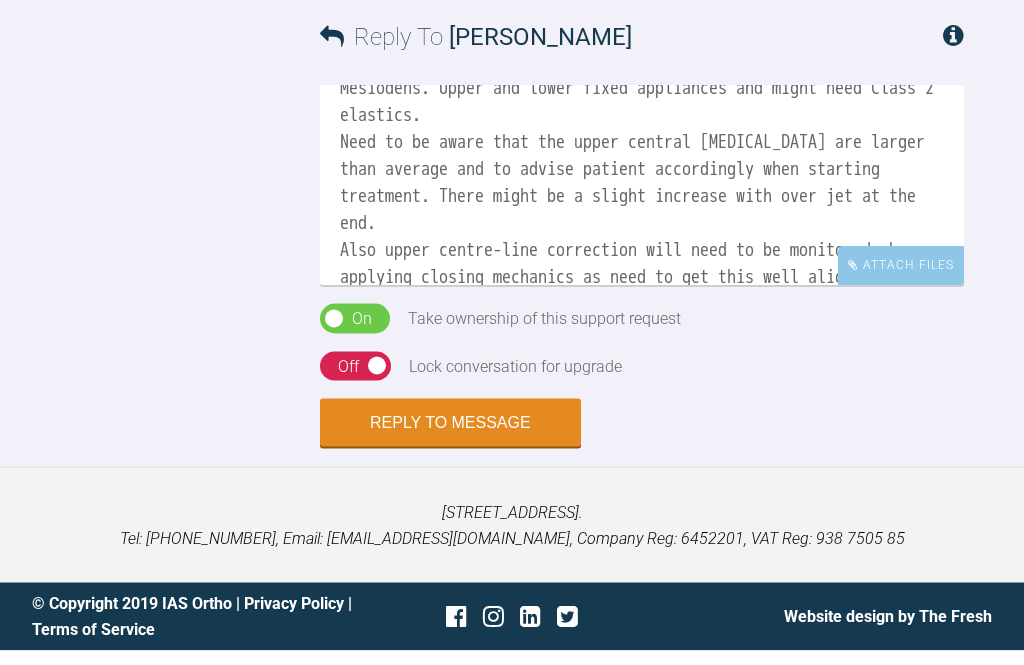 scroll, scrollTop: 137, scrollLeft: 0, axis: vertical 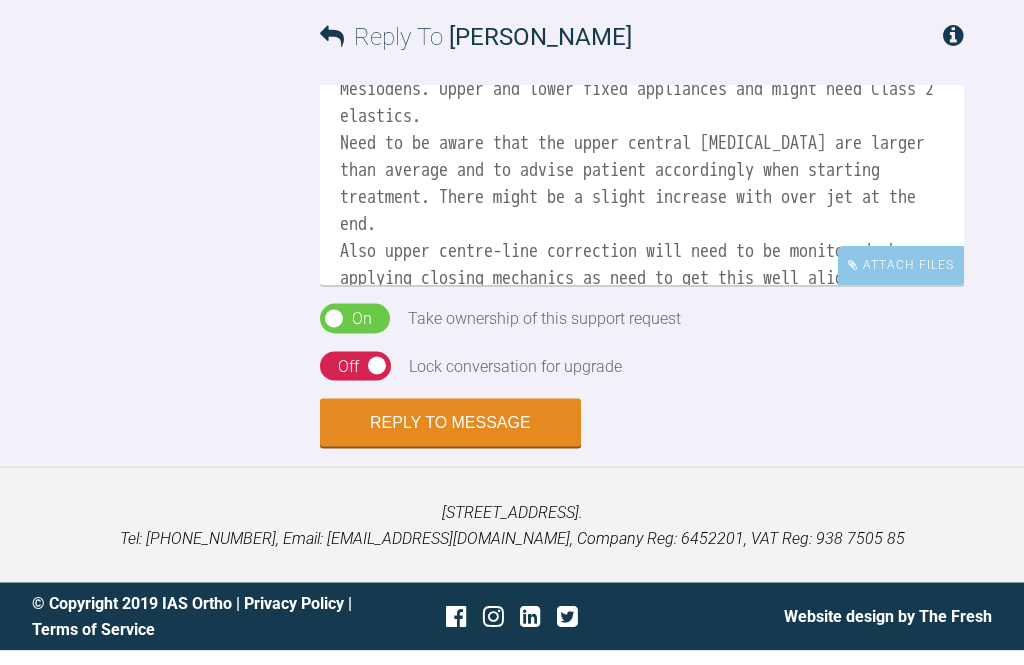 click on "Dear [PERSON_NAME]
A good case to do for training:
As you have noted [MEDICAL_DATA] is the ideal: loss of URC and Mesiodens. Upper and lower fixed appliances and might need Class 2 elastics.
Need to be aware that the upper central [MEDICAL_DATA] are larger than average and to advise patient accordingly when starting treatment. There might be a slight increase with over jet at the end.
Also upper centre-line correction will need to be monitored when applying closing mechanics as need to get this well aligned." at bounding box center (642, 200) 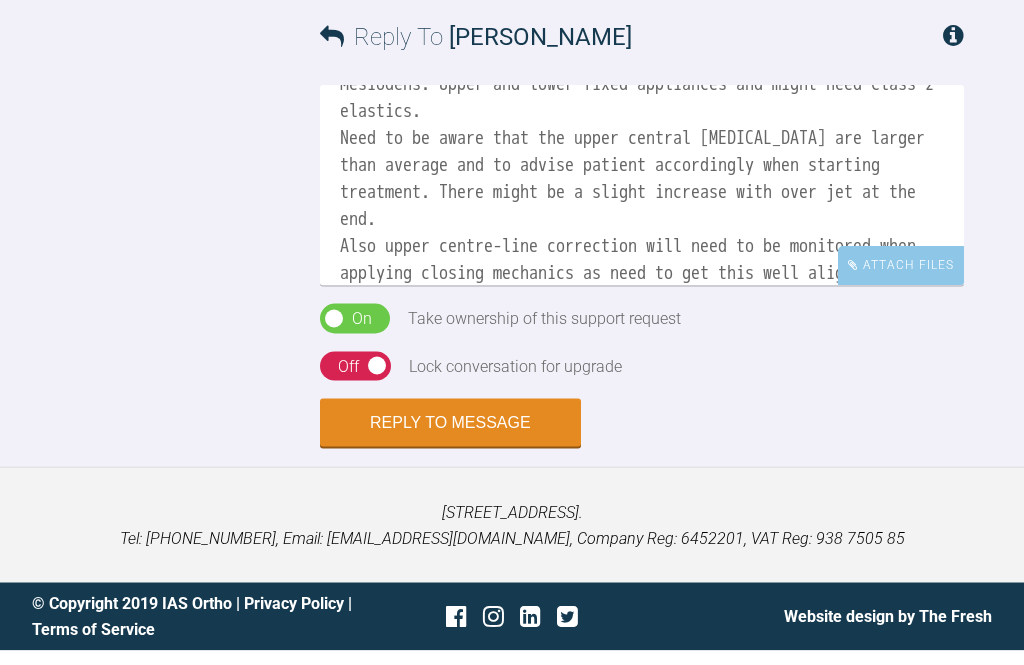 click on "Dear [PERSON_NAME]
A good case to do for training:
As you have noted [MEDICAL_DATA] is the ideal: loss of URC and Mesiodens. Upper and lower fixed appliances and might need Class 2 elastics.
Need to be aware that the upper central [MEDICAL_DATA] are larger than average and to advise patient accordingly when starting treatment. There might be a slight increase with over jet at the end.
Also upper centre-line correction will need to be monitored when applying closing mechanics as need to get this well aligned.
Any further advice do get back" at bounding box center (642, 200) 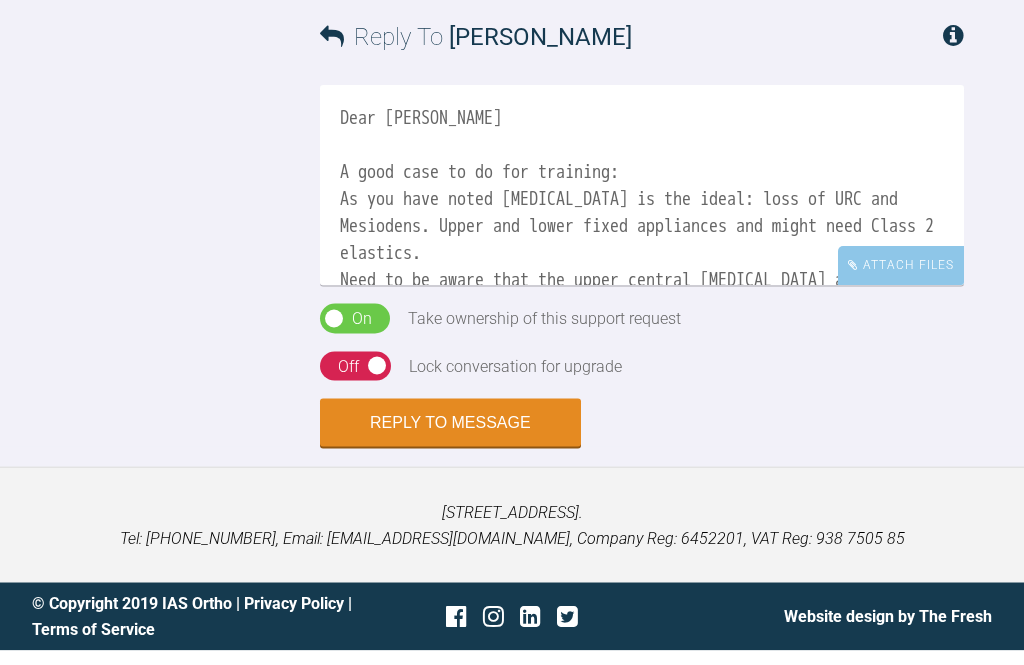 scroll, scrollTop: 0, scrollLeft: 0, axis: both 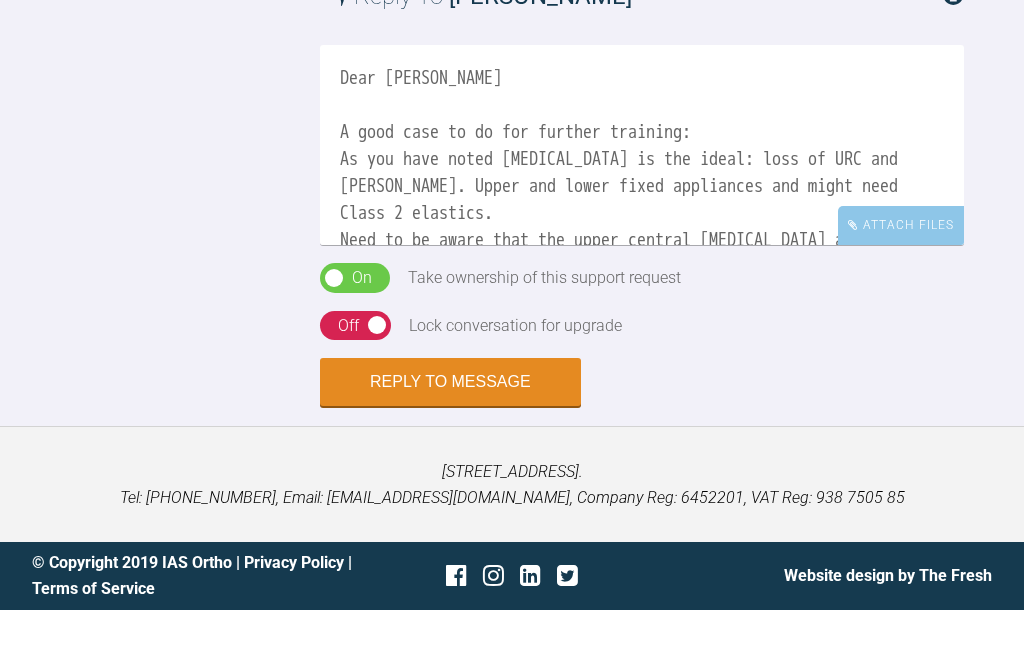 click on "Dear [PERSON_NAME]
A good case to do for further training:
As you have noted [MEDICAL_DATA] is the ideal: loss of URC and [PERSON_NAME]. Upper and lower fixed appliances and might need Class 2 elastics.
Need to be aware that the upper central [MEDICAL_DATA] are larger than average and to advise patient accordingly when starting treatment. There might be a slight increase with over jet at the end.
Also upper centre-line correction will need to be monitored when applying closing mechanics as need to get this well aligned.
Any further advice before starting do get back.
Warm regards [PERSON_NAME]" at bounding box center (642, 200) 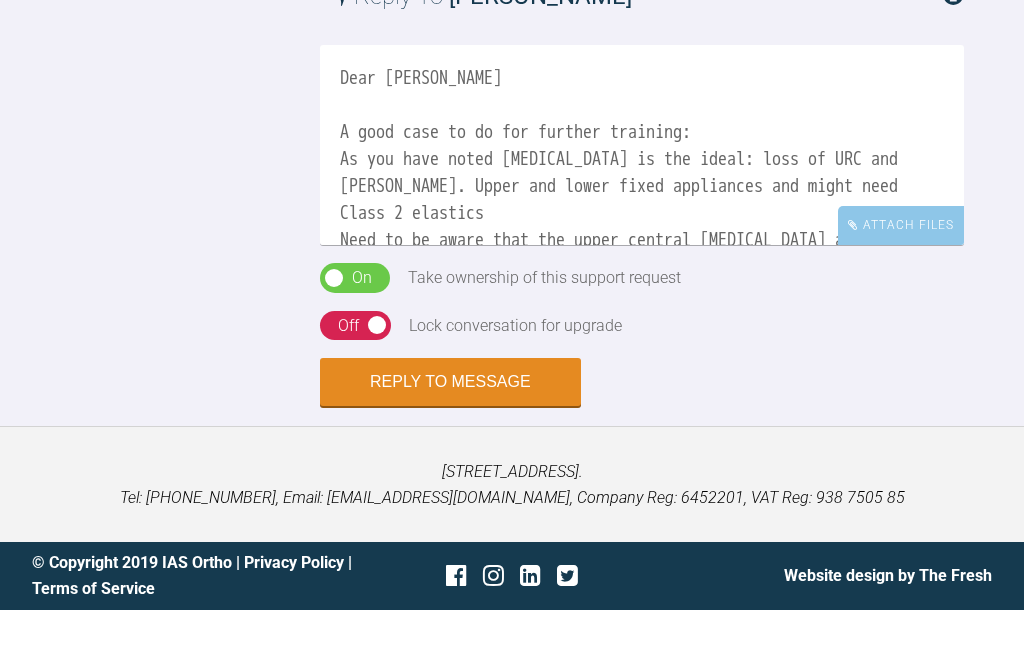 click on "Dear [PERSON_NAME]
A good case to do for further training:
As you have noted [MEDICAL_DATA] is the ideal: loss of URC and [PERSON_NAME]. Upper and lower fixed appliances and might need Class 2 elastics
Need to be aware that the upper central [MEDICAL_DATA] are larger than average and to advise patient accordingly when starting treatment. There might be a slight increase with over jet at the end.
Also upper centre-line correction will need to be monitored when applying closing mechanics as need to get this well aligned.
Any further advice before starting do get back.
Warm regards [PERSON_NAME]" at bounding box center (642, 200) 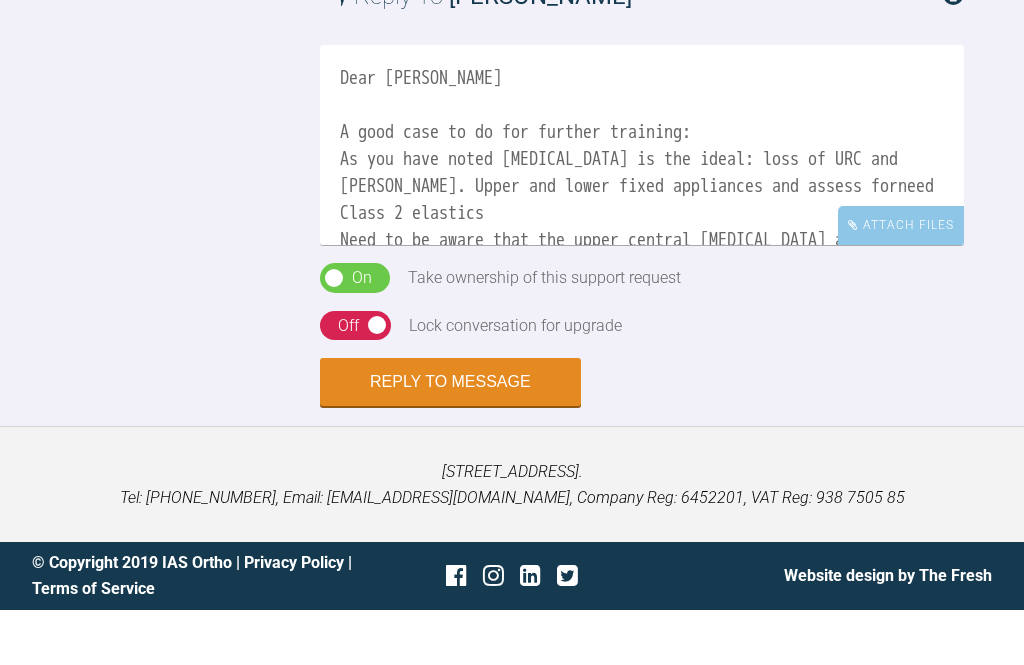 click on "Dear [PERSON_NAME]
A good case to do for further training:
As you have noted [MEDICAL_DATA] is the ideal: loss of URC and [PERSON_NAME]. Upper and lower fixed appliances and assess forneed Class 2 elastics
Need to be aware that the upper central [MEDICAL_DATA] are larger than average and to advise patient accordingly when starting treatment. There might be a slight increase with over jet at the end.
Also upper centre-line correction will need to be monitored when applying closing mechanics as need to get this well aligned.
Any further advice before starting do get back.
Warm regards [PERSON_NAME]" at bounding box center (642, 200) 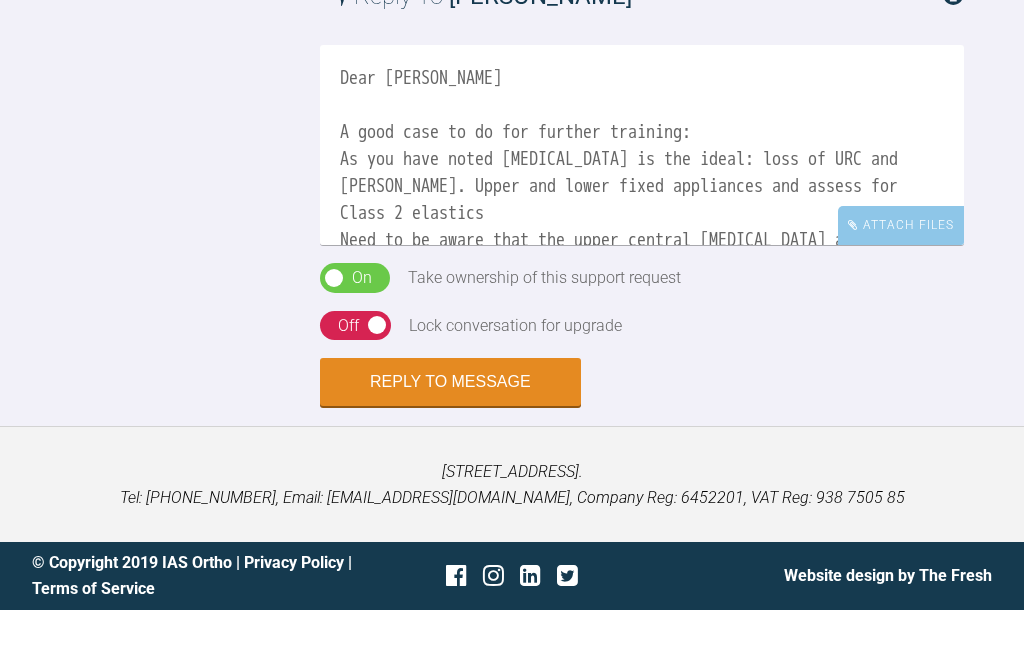 click on "Dear [PERSON_NAME]
A good case to do for further training:
As you have noted [MEDICAL_DATA] is the ideal: loss of URC and [PERSON_NAME]. Upper and lower fixed appliances and assess for Class 2 elastics
Need to be aware that the upper central [MEDICAL_DATA] are larger than average and to advise patient accordingly when starting treatment. There might be a slight increase with over jet at the end.
Also upper centre-line correction will need to be monitored when applying closing mechanics as need to get this well aligned.
Any further advice before starting do get back.
Warm regards [PERSON_NAME]" at bounding box center [642, 200] 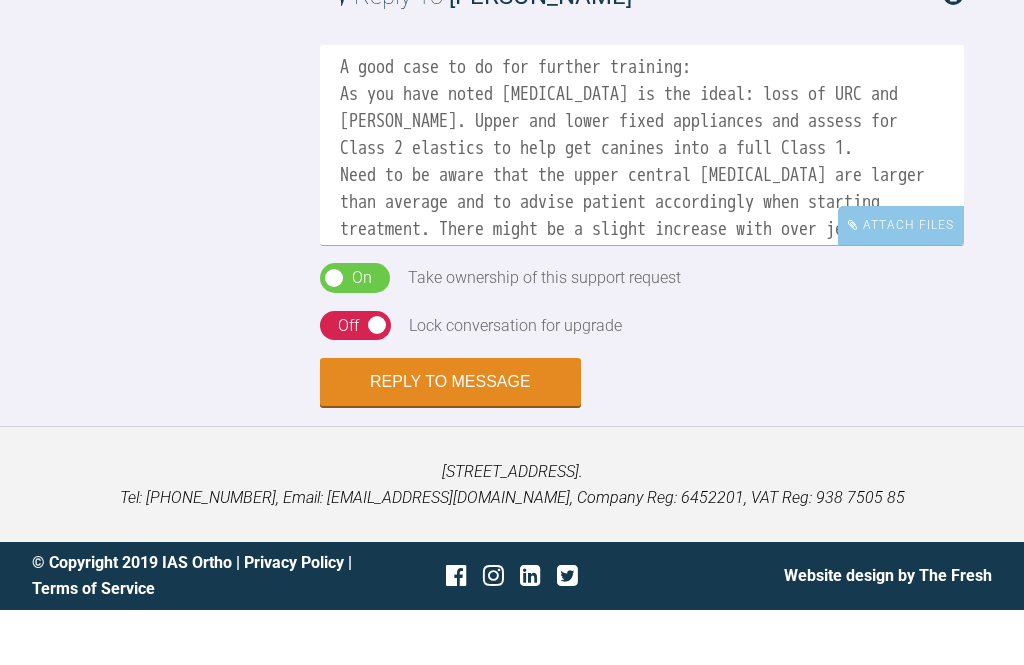 scroll, scrollTop: 72, scrollLeft: 0, axis: vertical 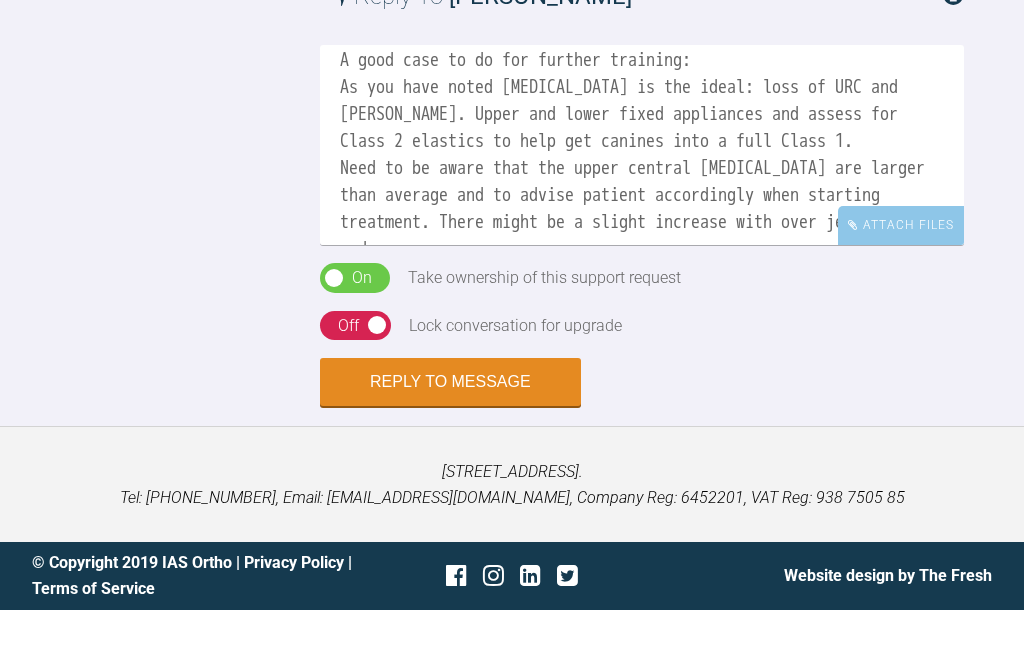 click on "Dear [PERSON_NAME]
A good case to do for further training:
As you have noted [MEDICAL_DATA] is the ideal: loss of URC and [PERSON_NAME]. Upper and lower fixed appliances and assess for Class 2 elastics to help get canines into a full Class 1.
Need to be aware that the upper central [MEDICAL_DATA] are larger than average and to advise patient accordingly when starting treatment. There might be a slight increase with over jet at the end.
Also upper centre-line correction will need to be monitored when applying closing mechanics as need to get this well aligned.
Any further advice before starting do get back.
Warm regards [PERSON_NAME]" at bounding box center (642, 200) 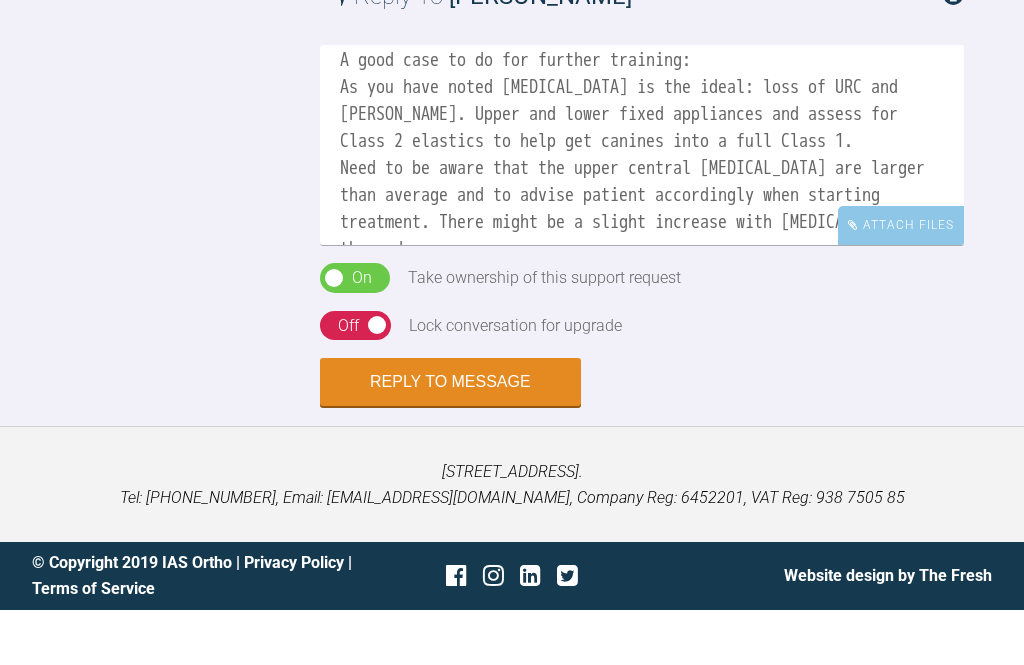 click on "Dear [PERSON_NAME]
A good case to do for further training:
As you have noted [MEDICAL_DATA] is the ideal: loss of URC and [PERSON_NAME]. Upper and lower fixed appliances and assess for Class 2 elastics to help get canines into a full Class 1.
Need to be aware that the upper central [MEDICAL_DATA] are larger than average and to advise patient accordingly when starting treatment. There might be a slight increase with [MEDICAL_DATA] at the end.
Also upper centre-line correction will need to be monitored when applying closing mechanics as need to get this well aligned.
Any further advice before starting do get back.
Warm regards [PERSON_NAME]" at bounding box center [642, 200] 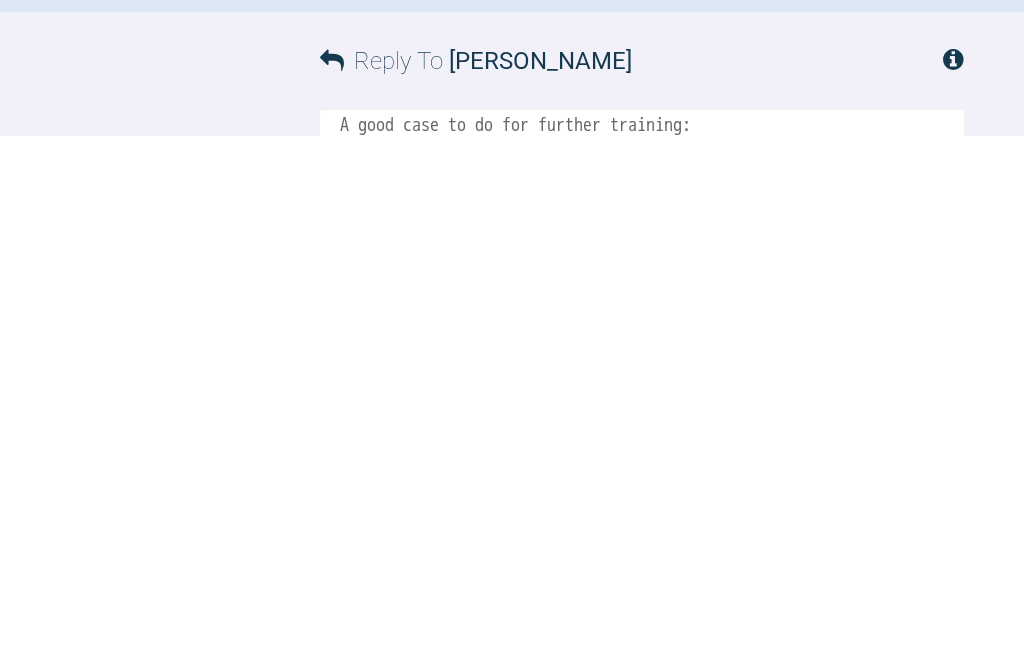 scroll, scrollTop: 1146, scrollLeft: 0, axis: vertical 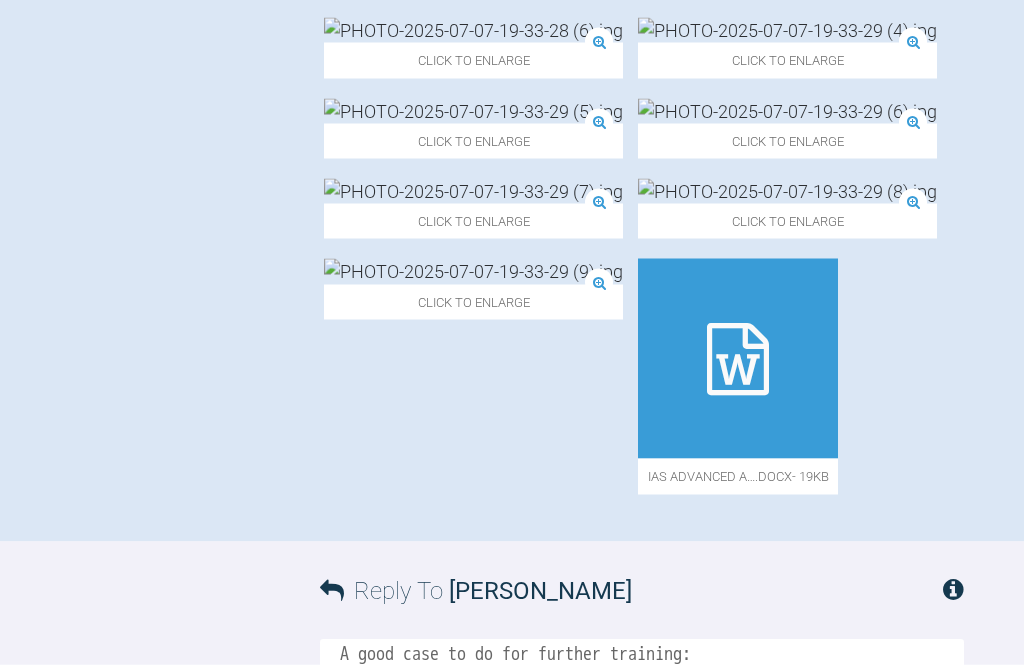click at bounding box center (774, -131) 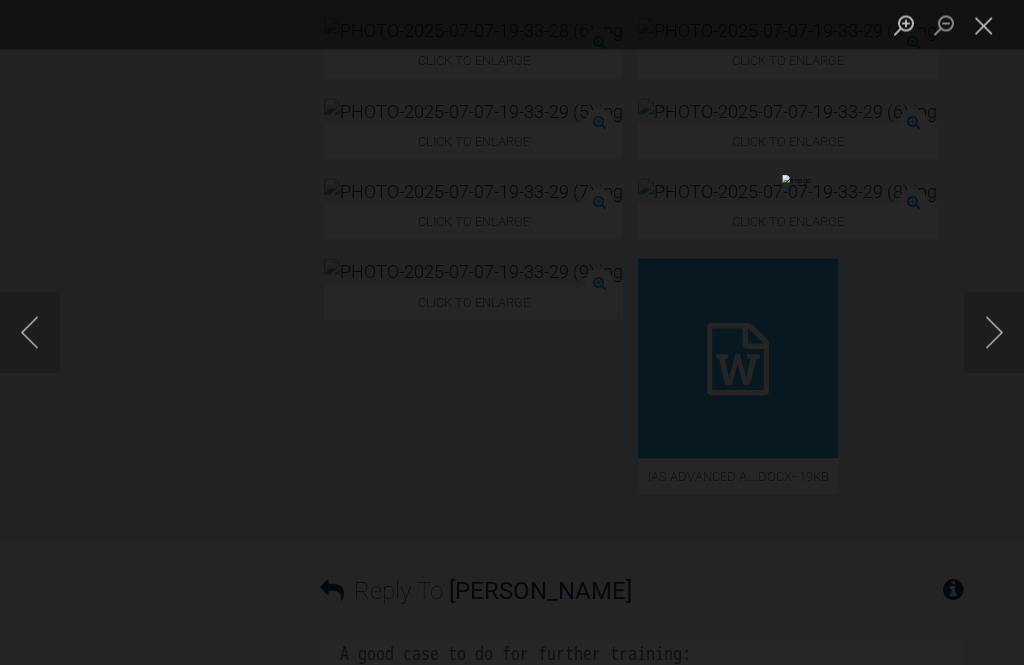 scroll, scrollTop: 1147, scrollLeft: 0, axis: vertical 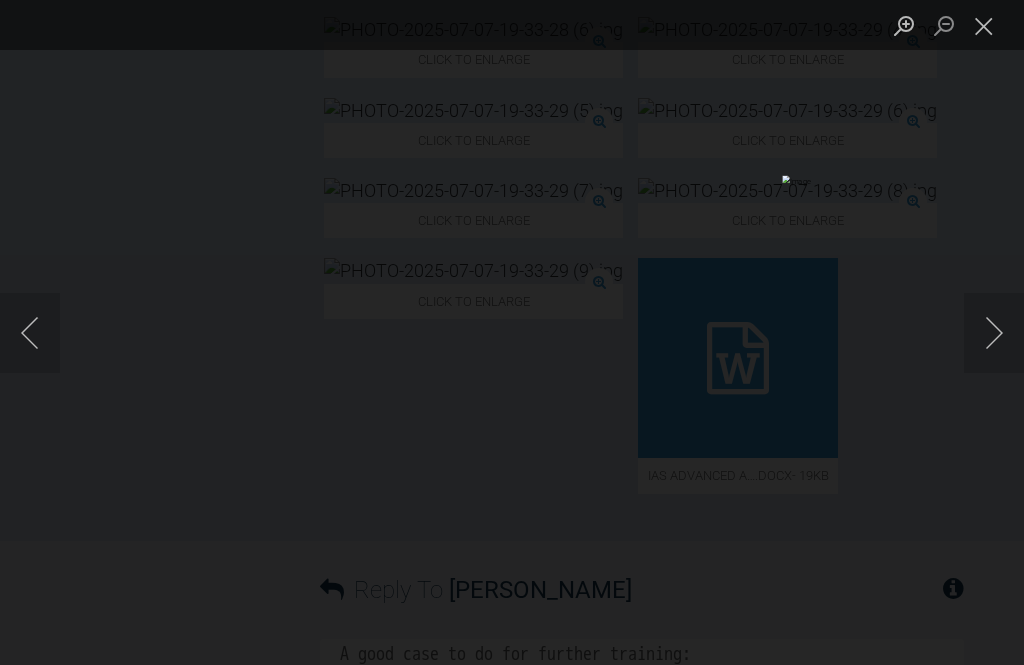 click at bounding box center (984, 25) 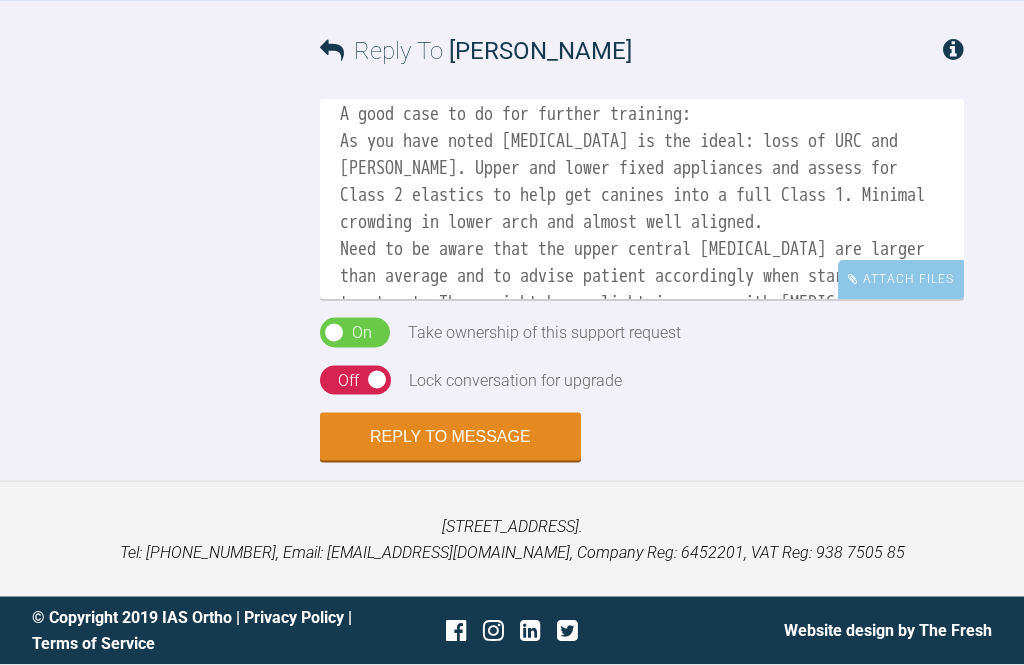 scroll, scrollTop: 2388, scrollLeft: 0, axis: vertical 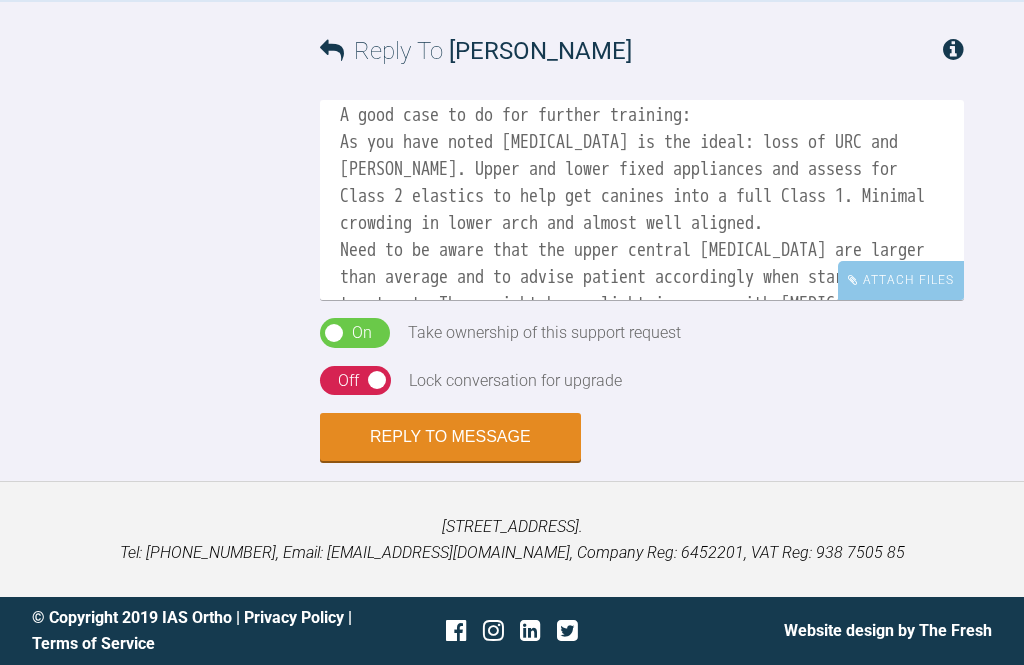 click on "Dear [PERSON_NAME]
A good case to do for further training:
As you have noted [MEDICAL_DATA] is the ideal: loss of URC and [PERSON_NAME]. Upper and lower fixed appliances and assess for Class 2 elastics to help get canines into a full Class 1. Minimal crowding in lower arch and almost well aligned.
Need to be aware that the upper central [MEDICAL_DATA] are larger than average and to advise patient accordingly when starting treatment. There might be a slight increase with [MEDICAL_DATA] at the end.
Also upper centre-line correction will need to be monitored when applying closing mechanics as need to get this well aligned.
Any further advice before starting do get back.
Warm regards [PERSON_NAME]" at bounding box center [642, 200] 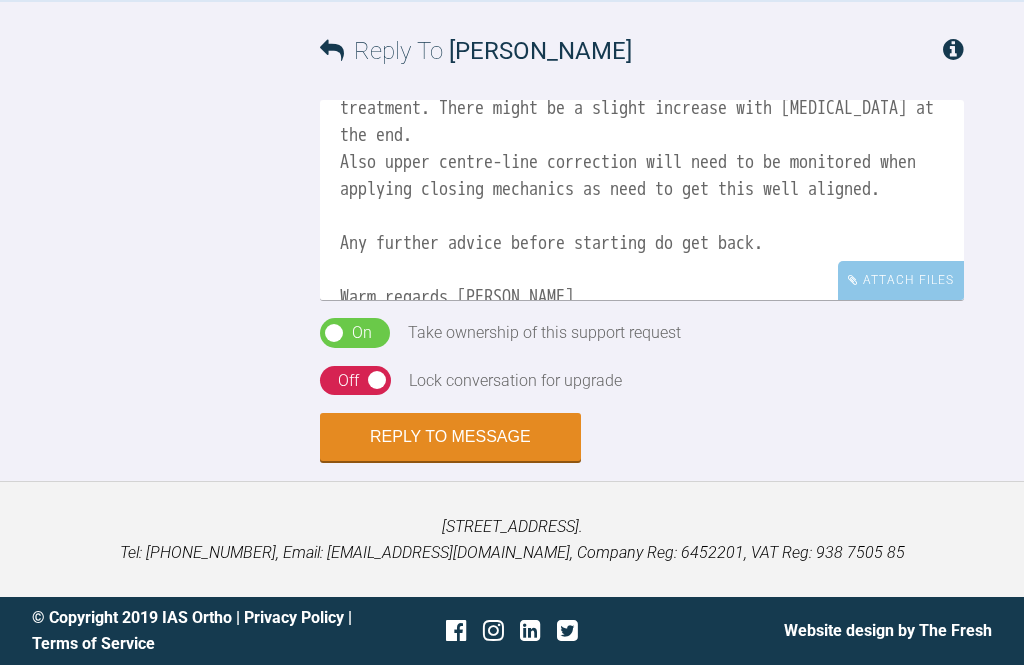 scroll, scrollTop: 297, scrollLeft: 0, axis: vertical 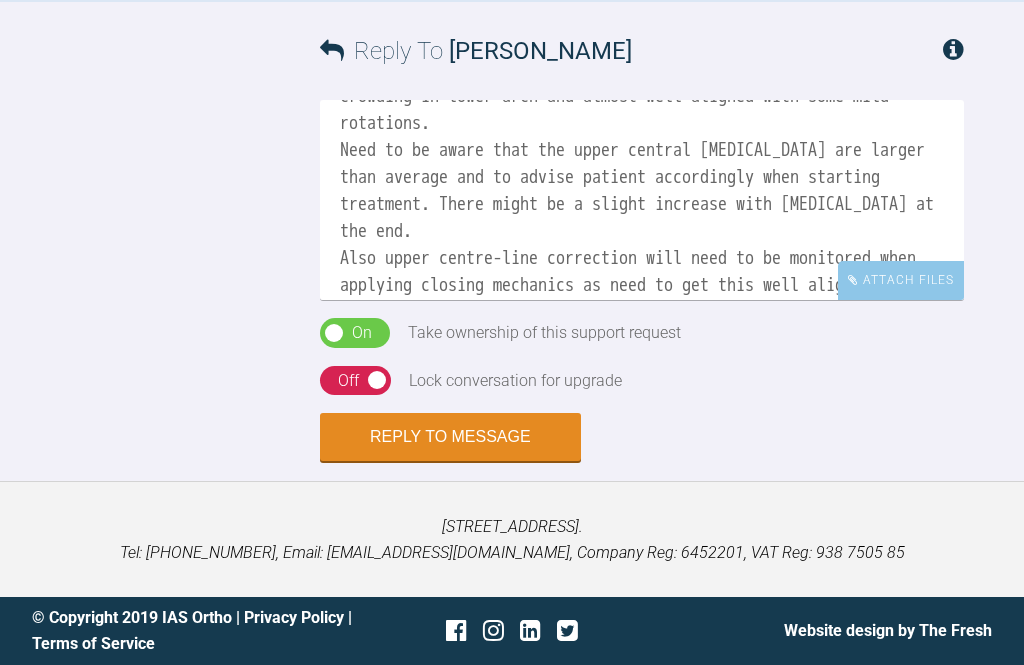 type on "Dear [PERSON_NAME]
A good case to do for further training:
As you have noted [MEDICAL_DATA] is the ideal: loss of URC and [PERSON_NAME]. Upper and lower fixed appliances and assess for Class 2 elastics to help get canines into a full Class 1. Minimal crowding in lower arch and almost well aligned with some mild rotations.
Need to be aware that the upper central [MEDICAL_DATA] are larger than average and to advise patient accordingly when starting treatment. There might be a slight increase with [MEDICAL_DATA] at the end.
Also upper centre-line correction will need to be monitored when applying closing mechanics as need to get this well aligned.
Any further advice before starting do get back.
Warm regards [PERSON_NAME]" 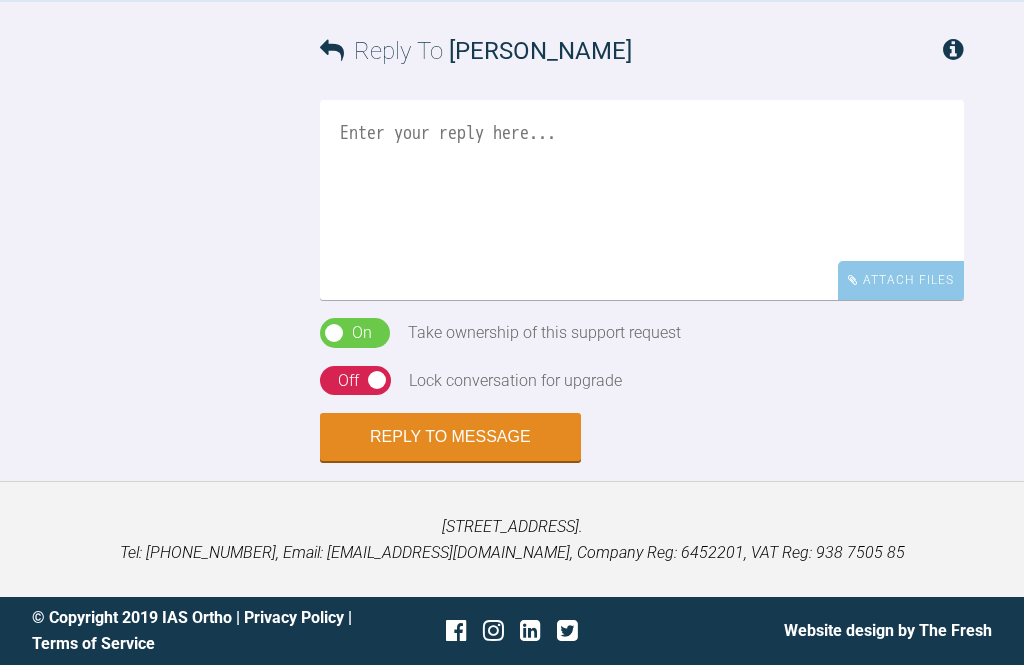 scroll, scrollTop: 0, scrollLeft: 0, axis: both 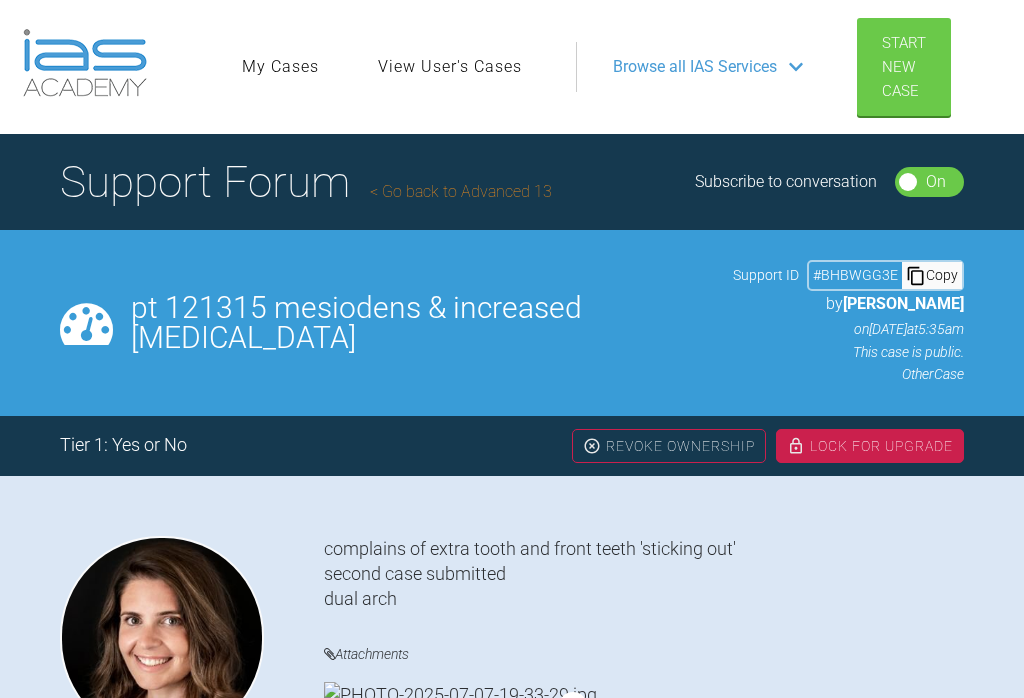 click on "Go back to Advanced 13" at bounding box center (461, 191) 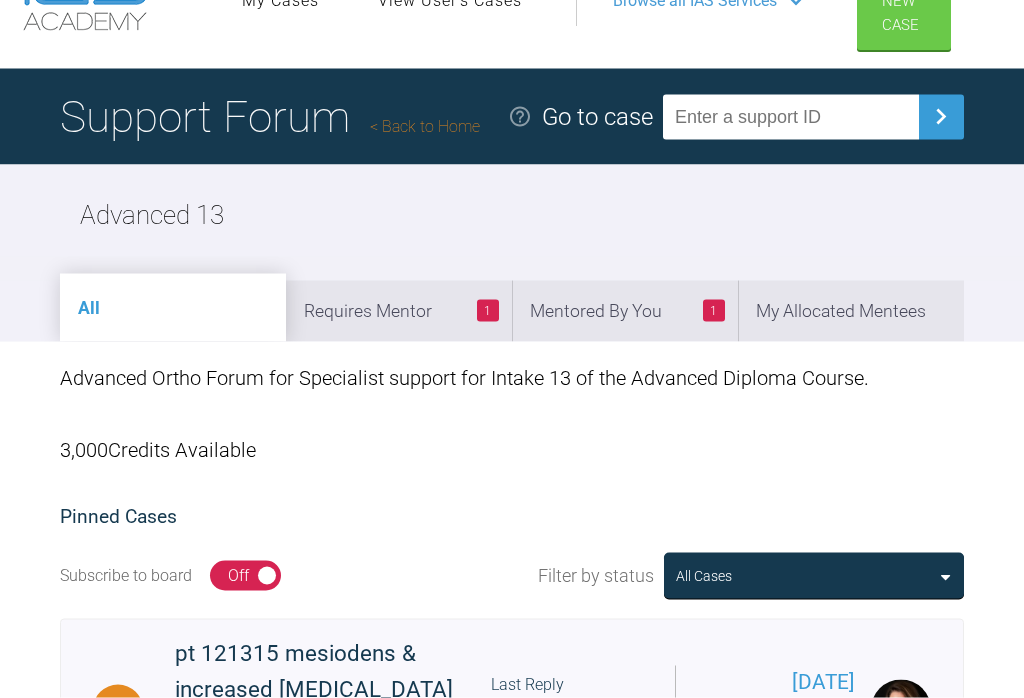 scroll, scrollTop: 72, scrollLeft: 0, axis: vertical 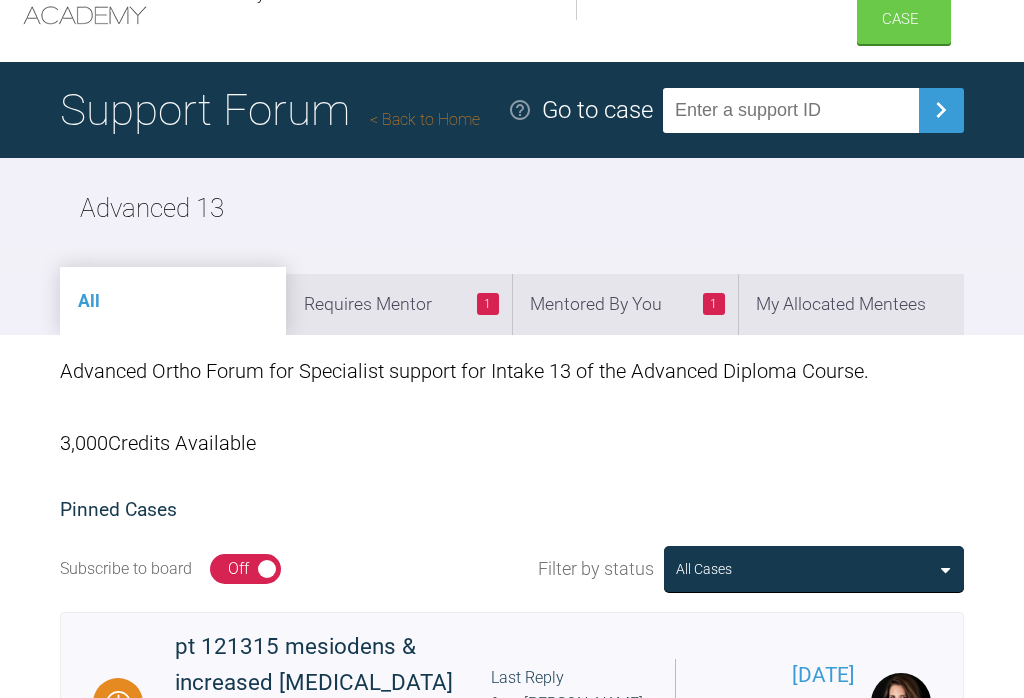 click on "1 Mentored By You" at bounding box center (625, 304) 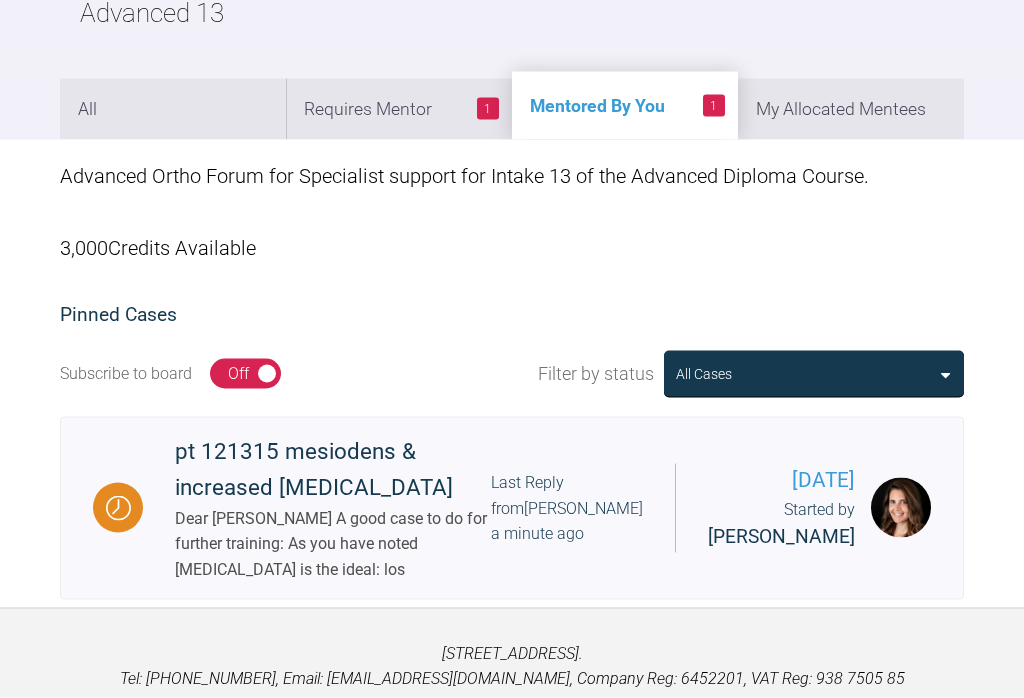 scroll, scrollTop: 327, scrollLeft: 0, axis: vertical 